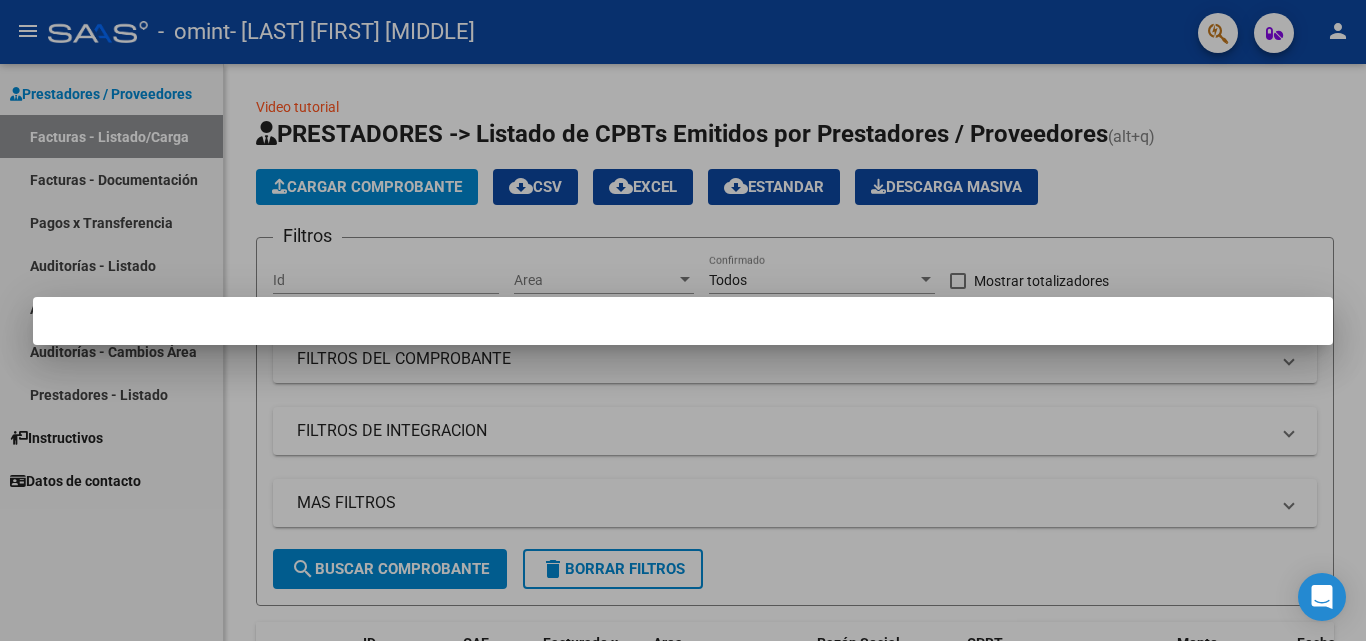scroll, scrollTop: 0, scrollLeft: 0, axis: both 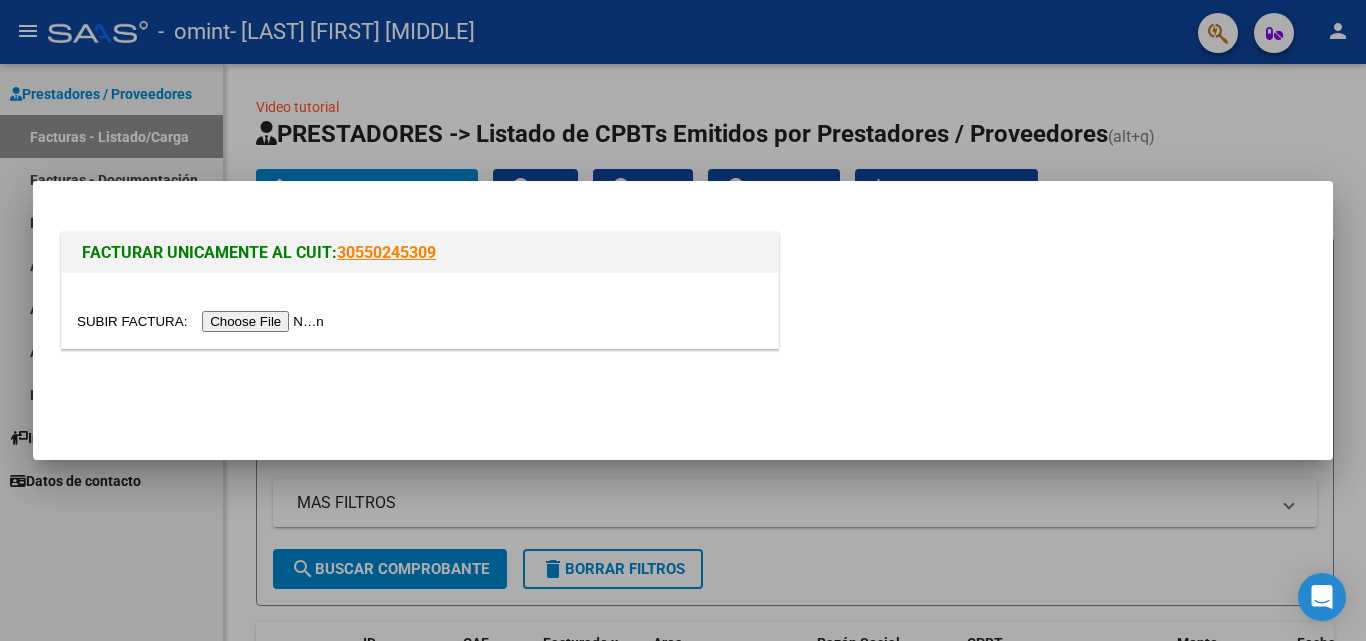 click at bounding box center (203, 321) 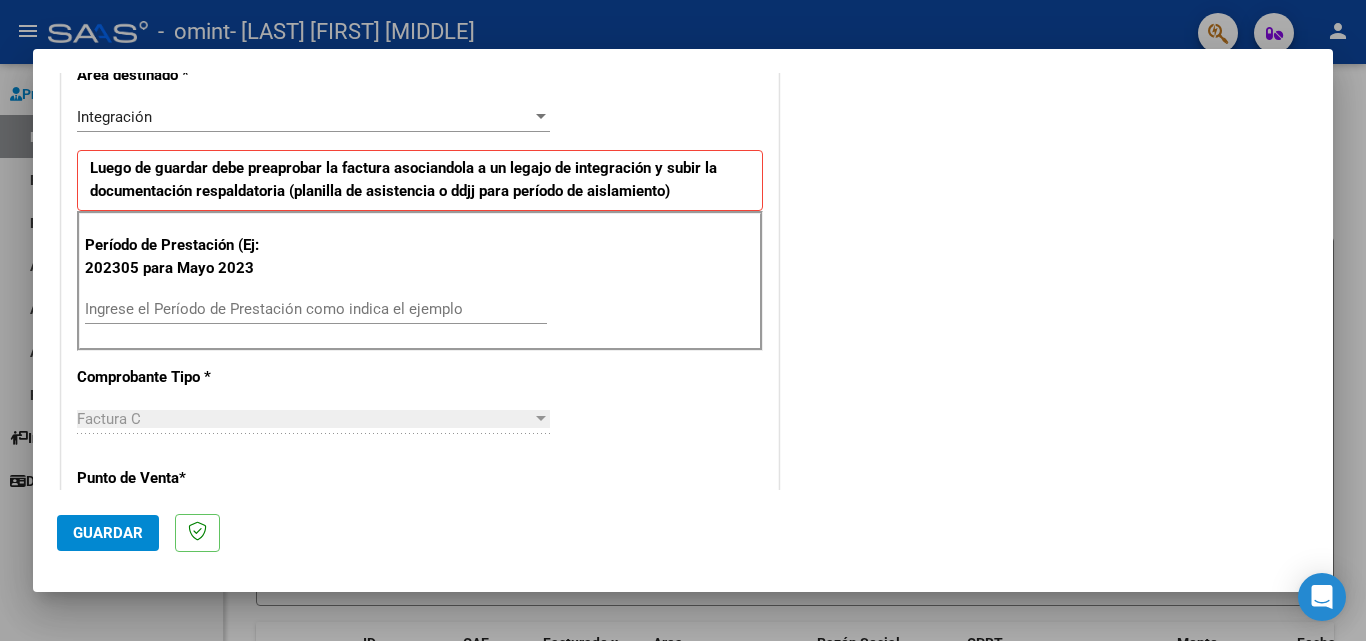 scroll, scrollTop: 447, scrollLeft: 0, axis: vertical 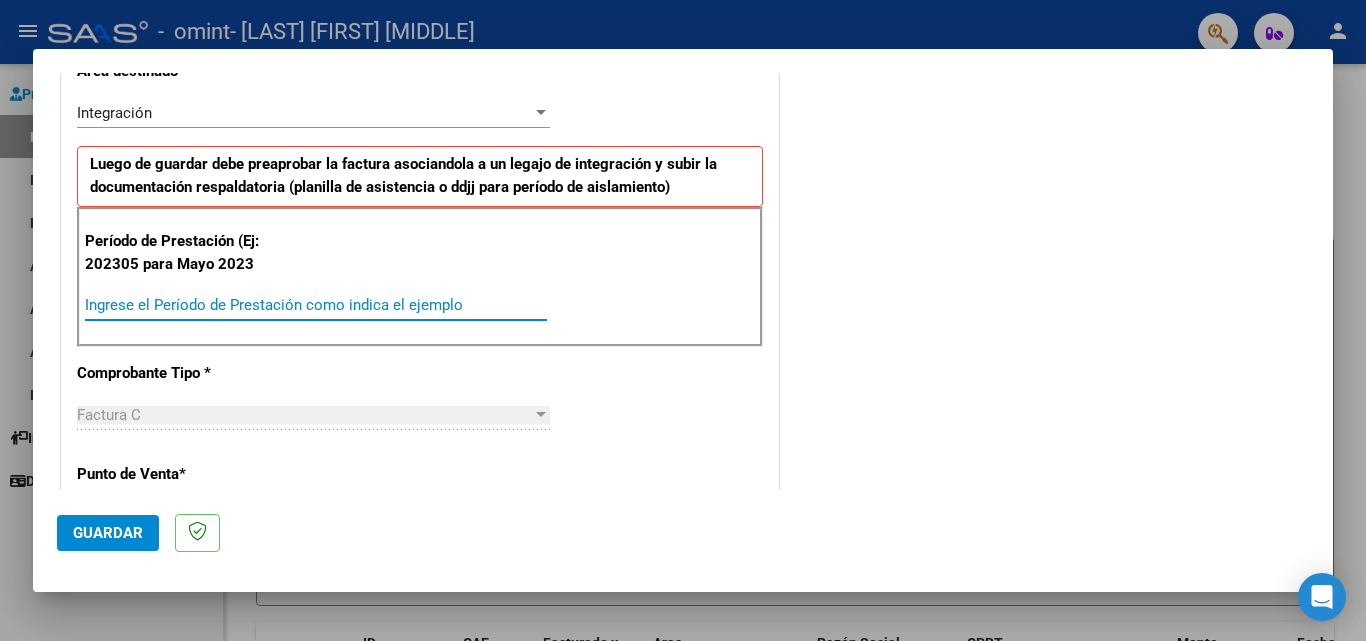 click on "Ingrese el Período de Prestación como indica el ejemplo" at bounding box center [316, 305] 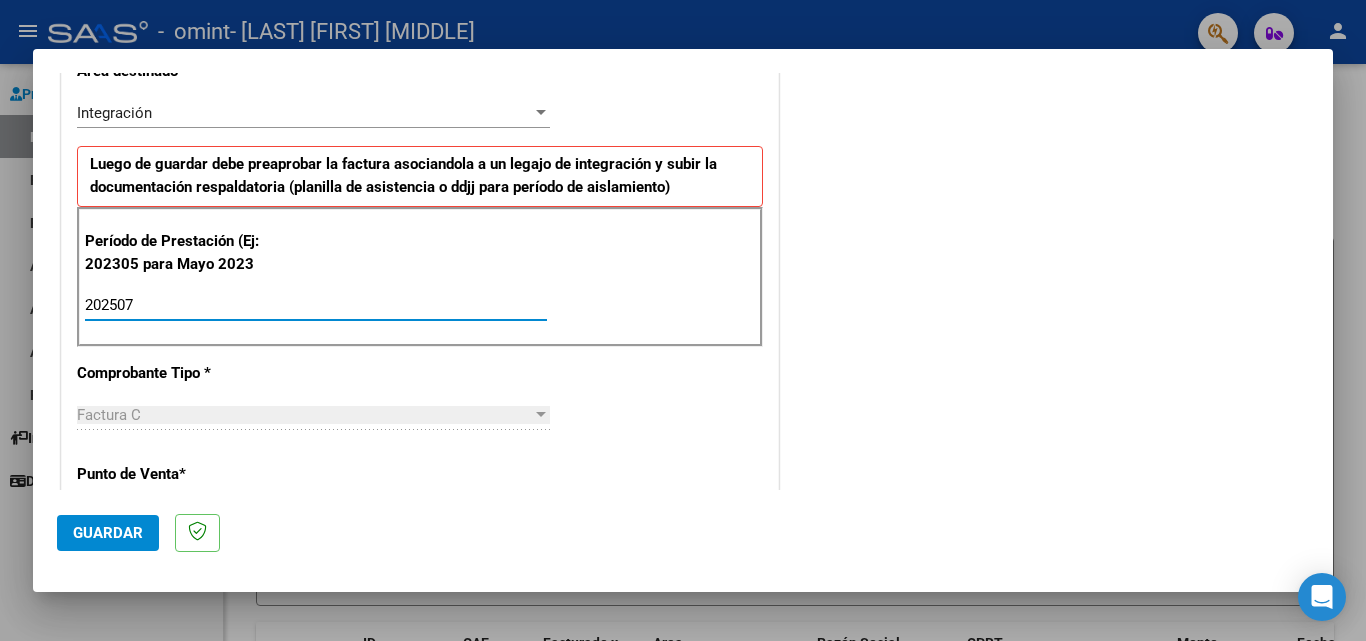 type on "202507" 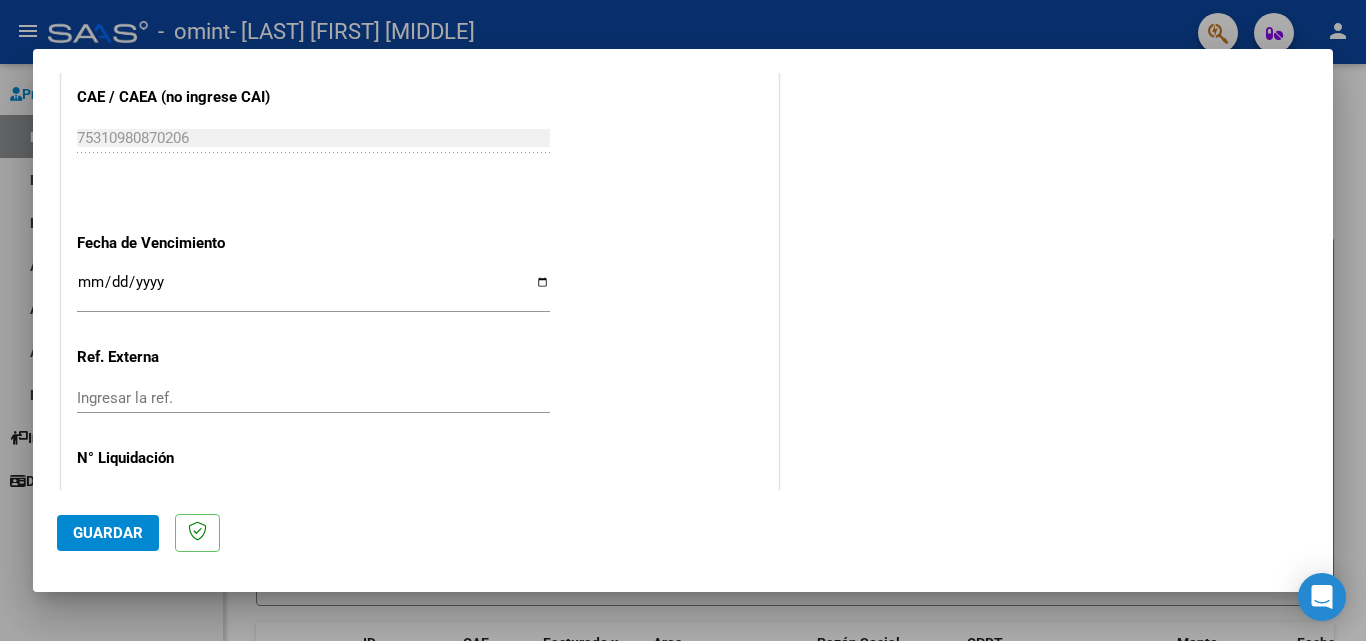 scroll, scrollTop: 1255, scrollLeft: 0, axis: vertical 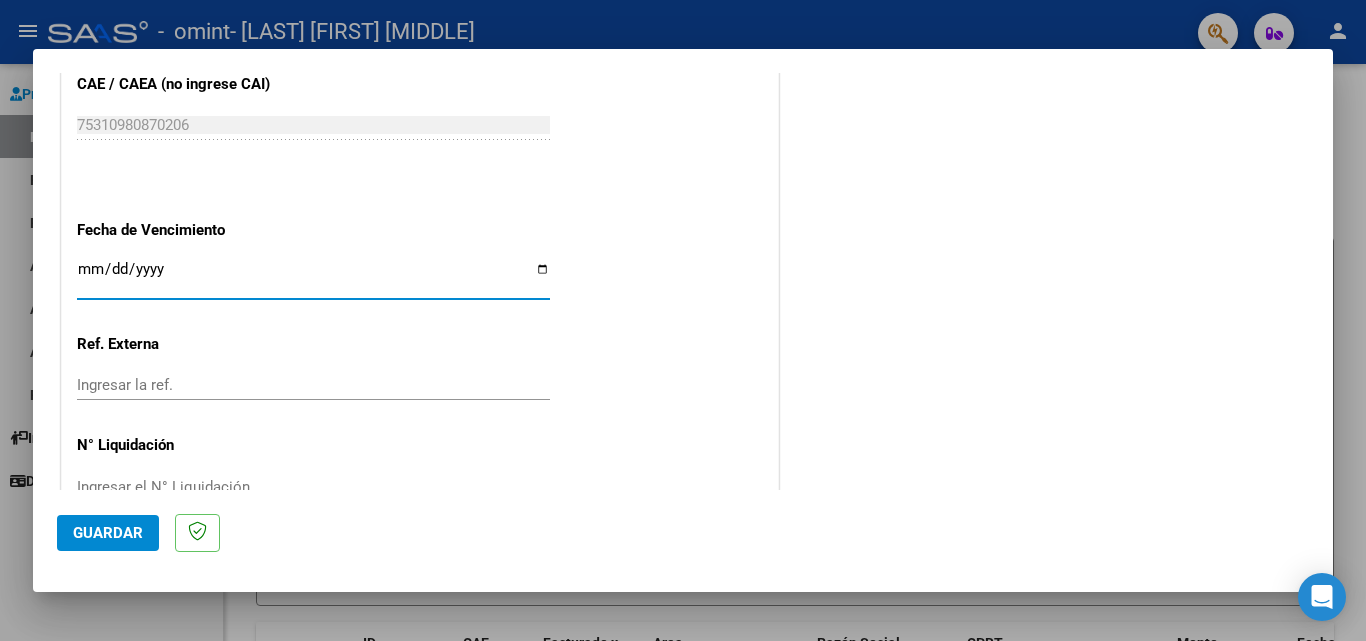 click on "Ingresar la fecha" at bounding box center (313, 277) 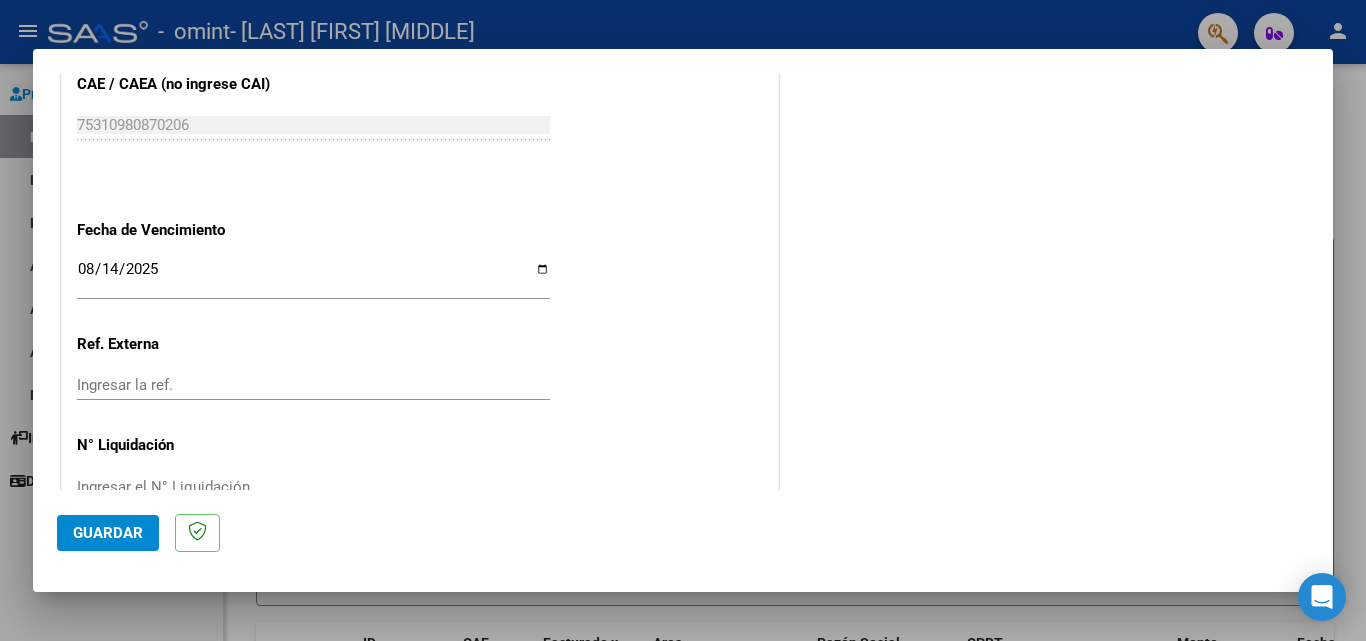 scroll, scrollTop: 1305, scrollLeft: 0, axis: vertical 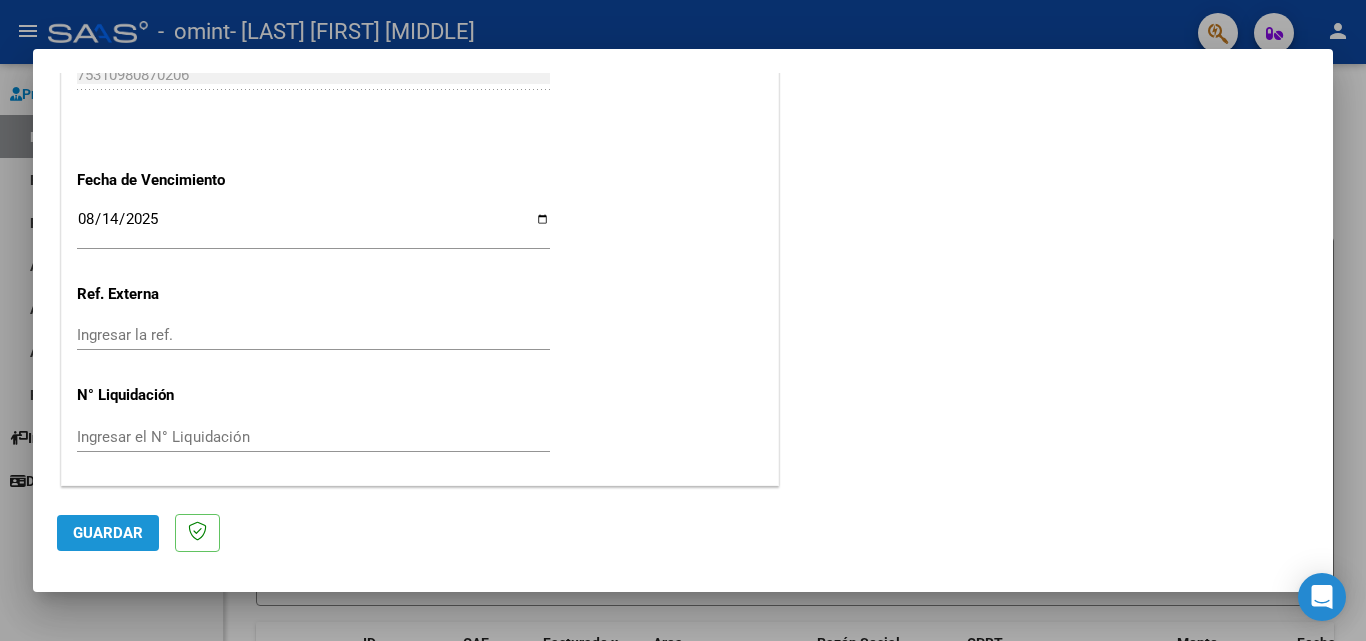 click on "Guardar" 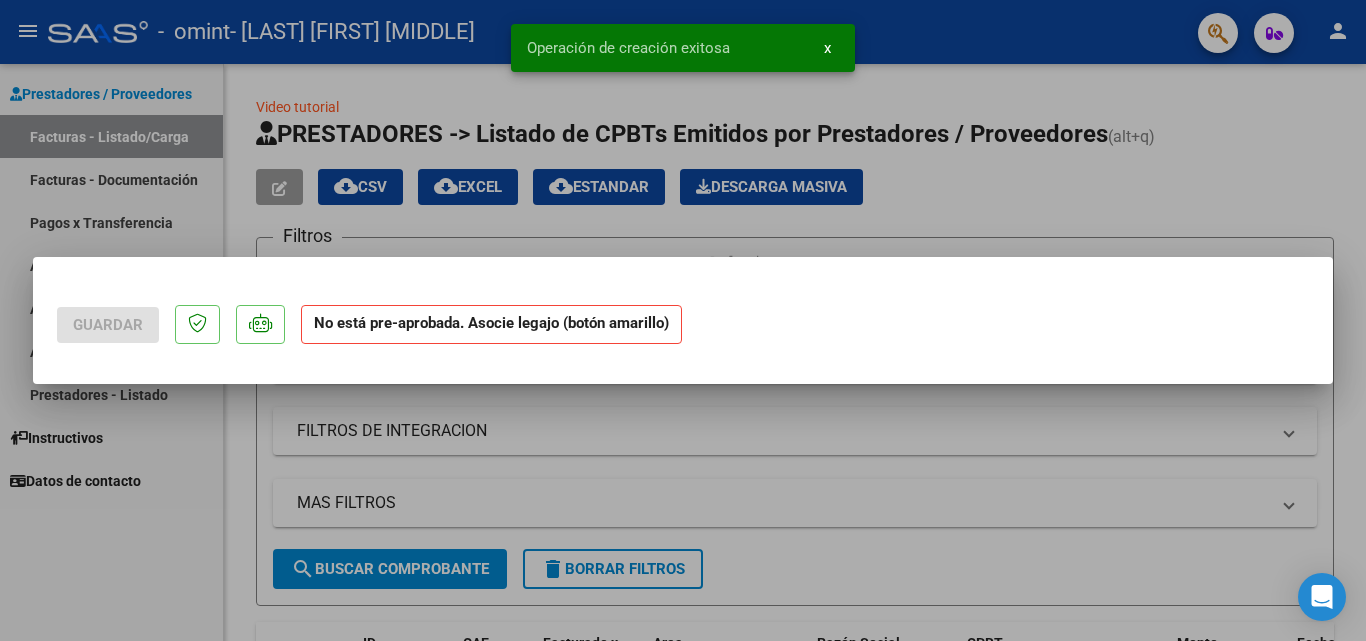 scroll, scrollTop: 0, scrollLeft: 0, axis: both 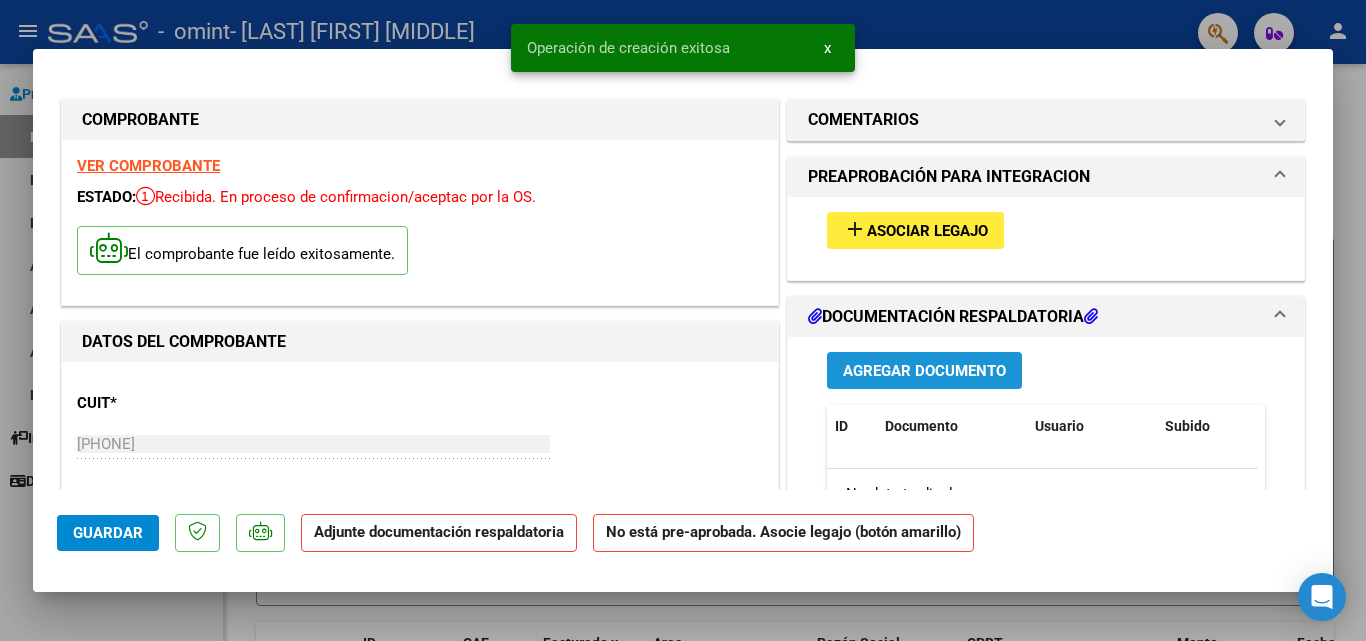 click on "Agregar Documento" at bounding box center [924, 371] 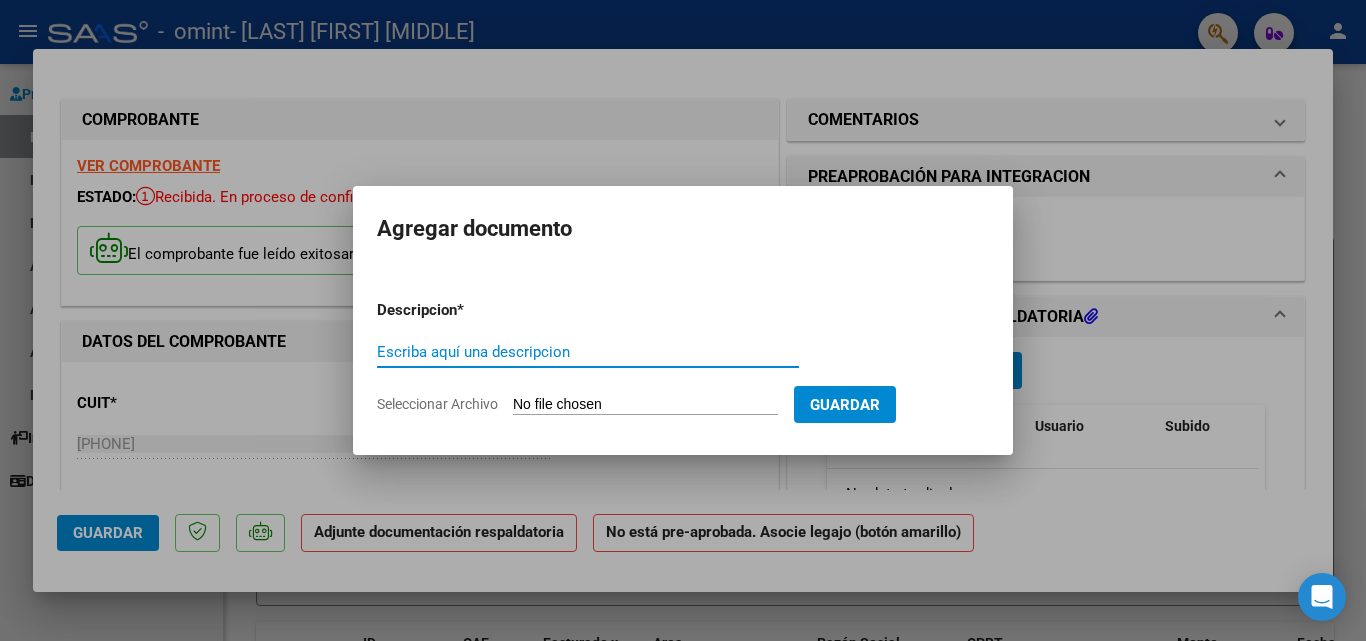 type on "a" 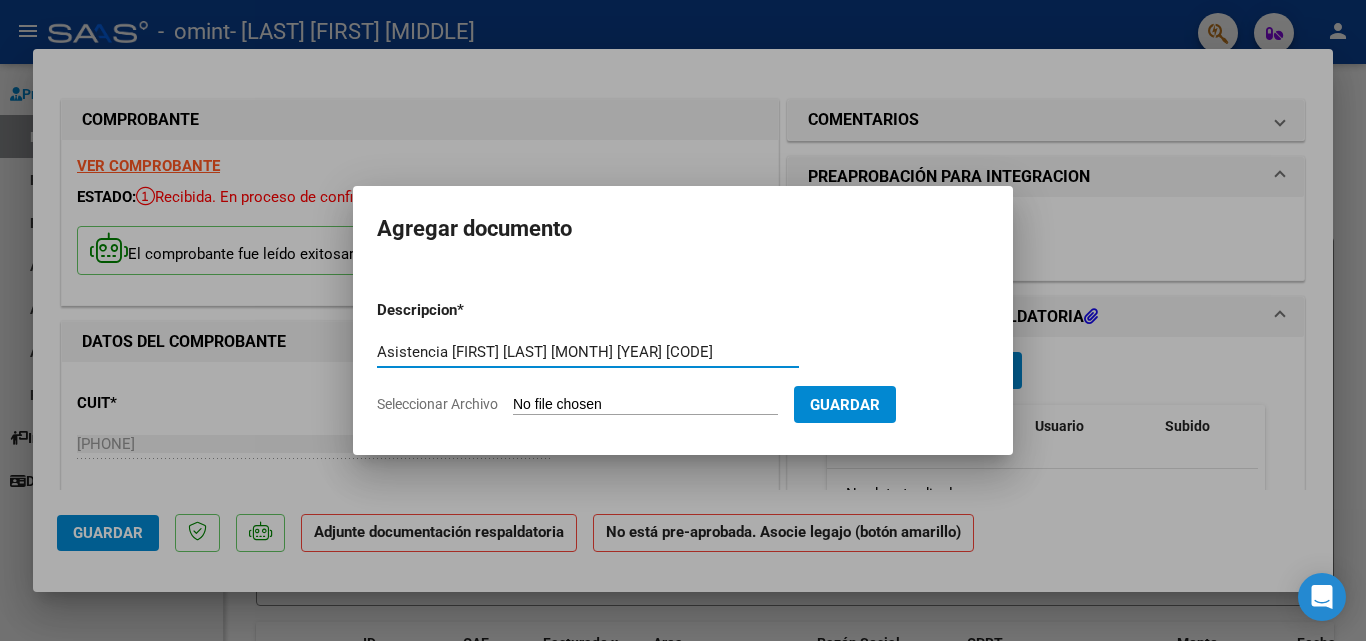 type on "Asistencia [FIRST] [LAST] [MONTH] [YEAR] [CODE]" 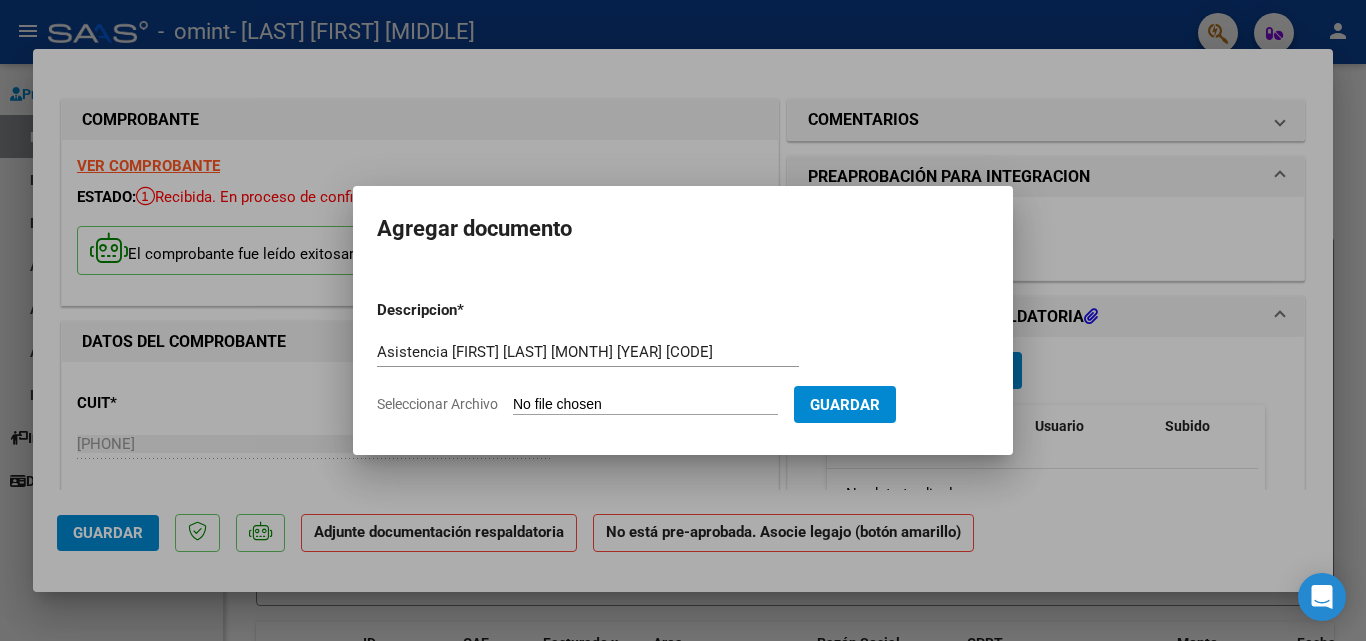click on "Seleccionar Archivo" at bounding box center (645, 405) 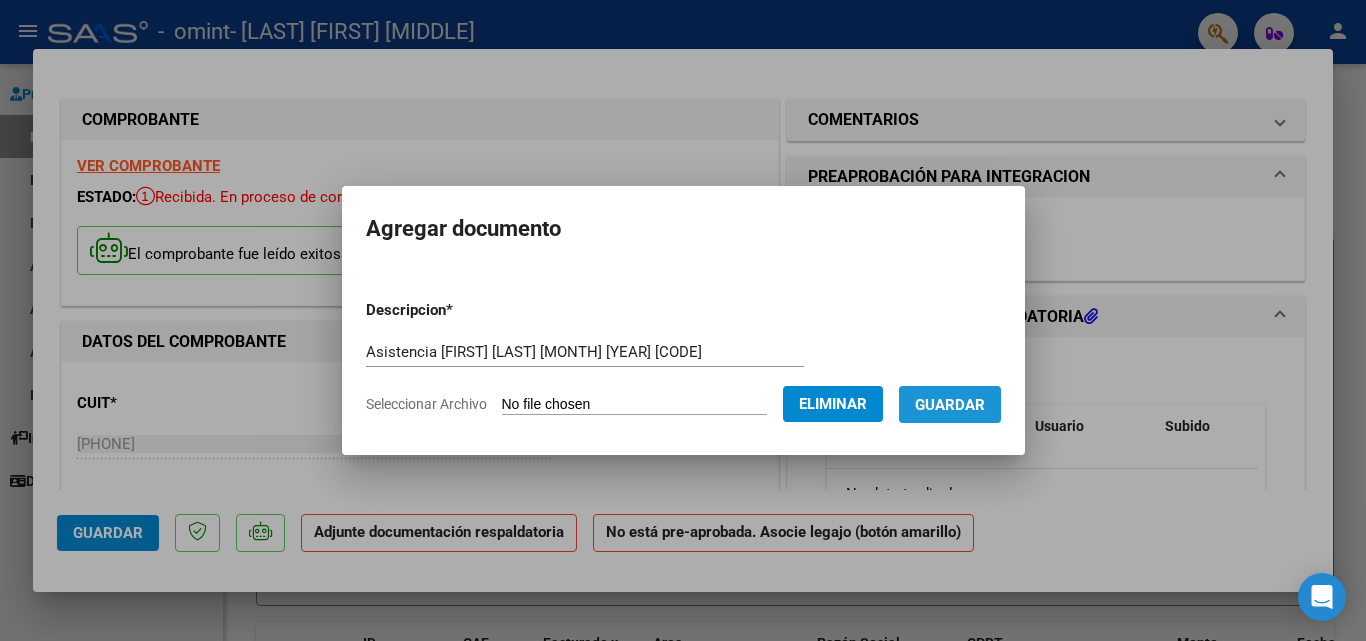 click on "Guardar" at bounding box center [950, 404] 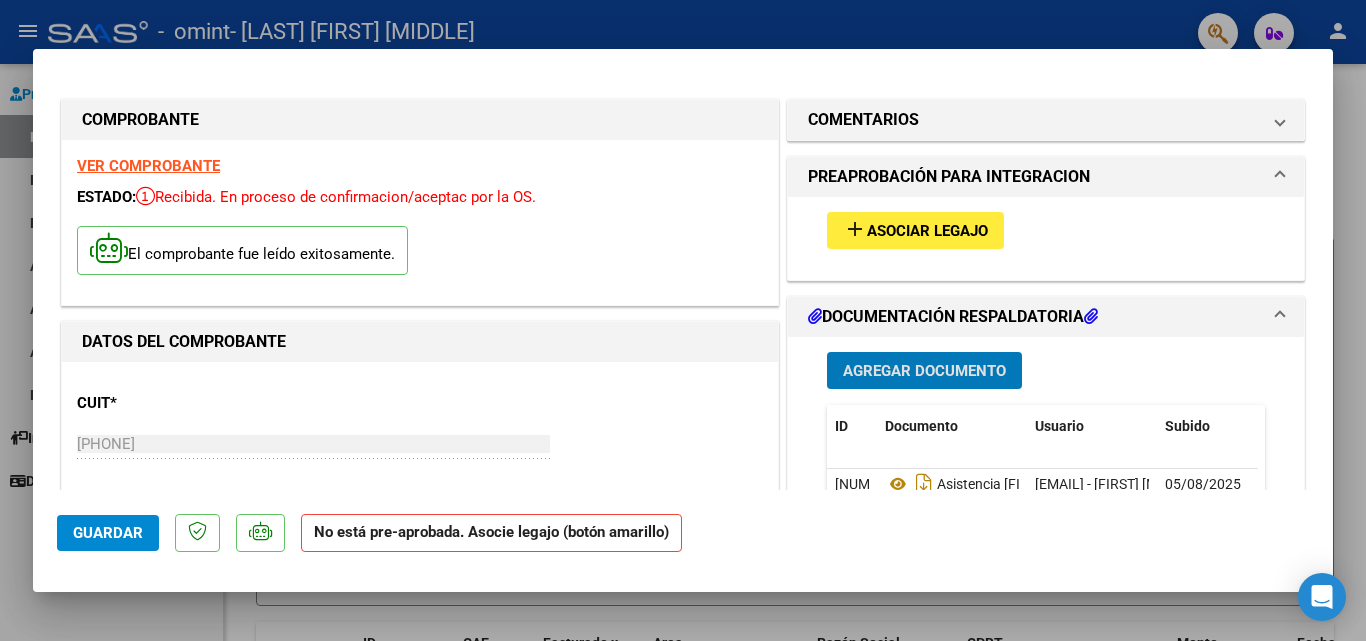 click on "Asociar Legajo" at bounding box center (927, 231) 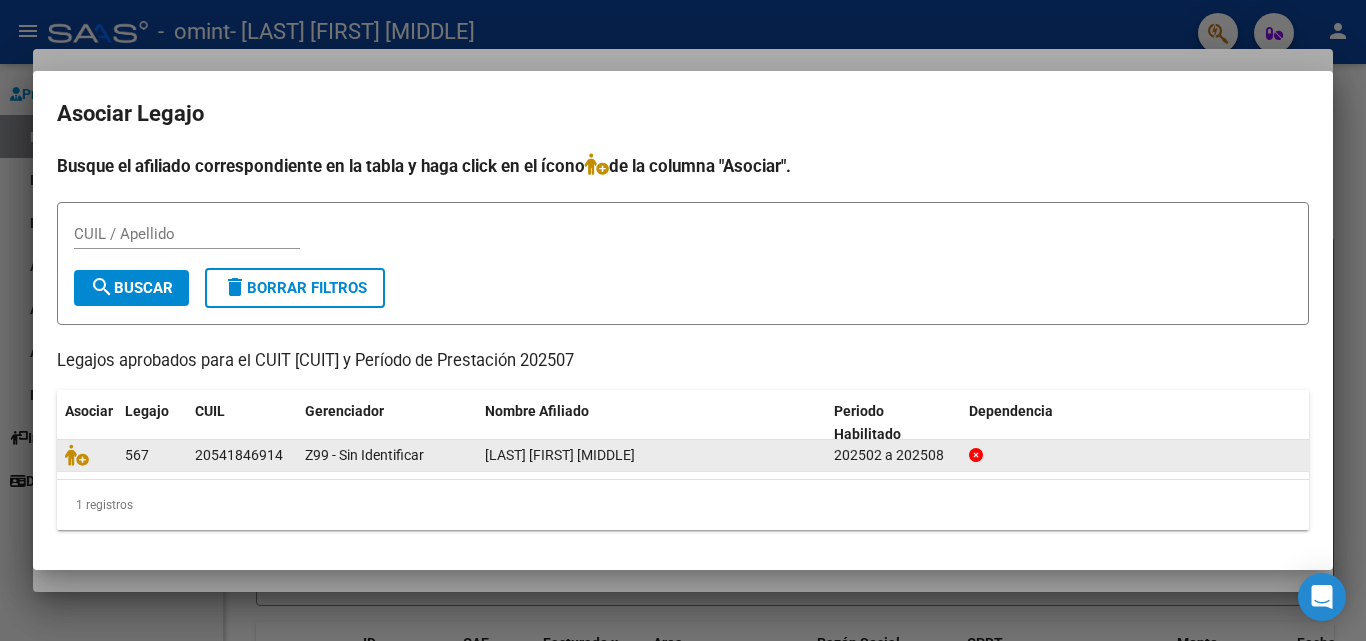 click on "20541846914" 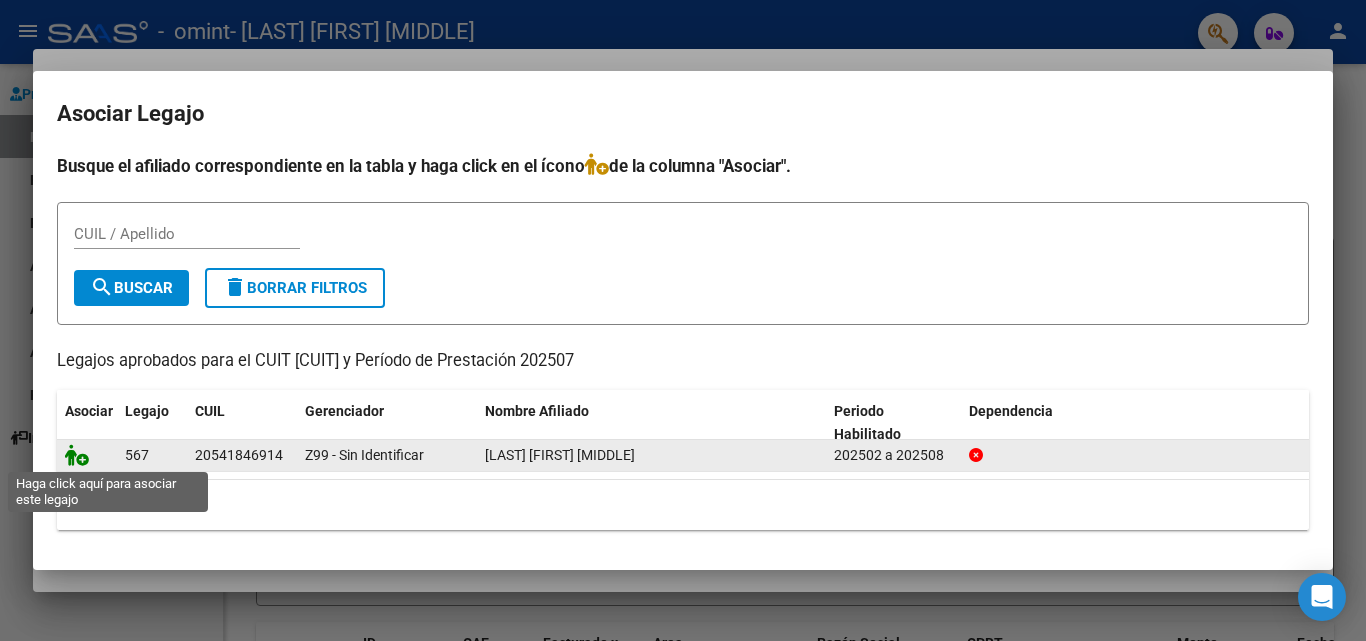 click 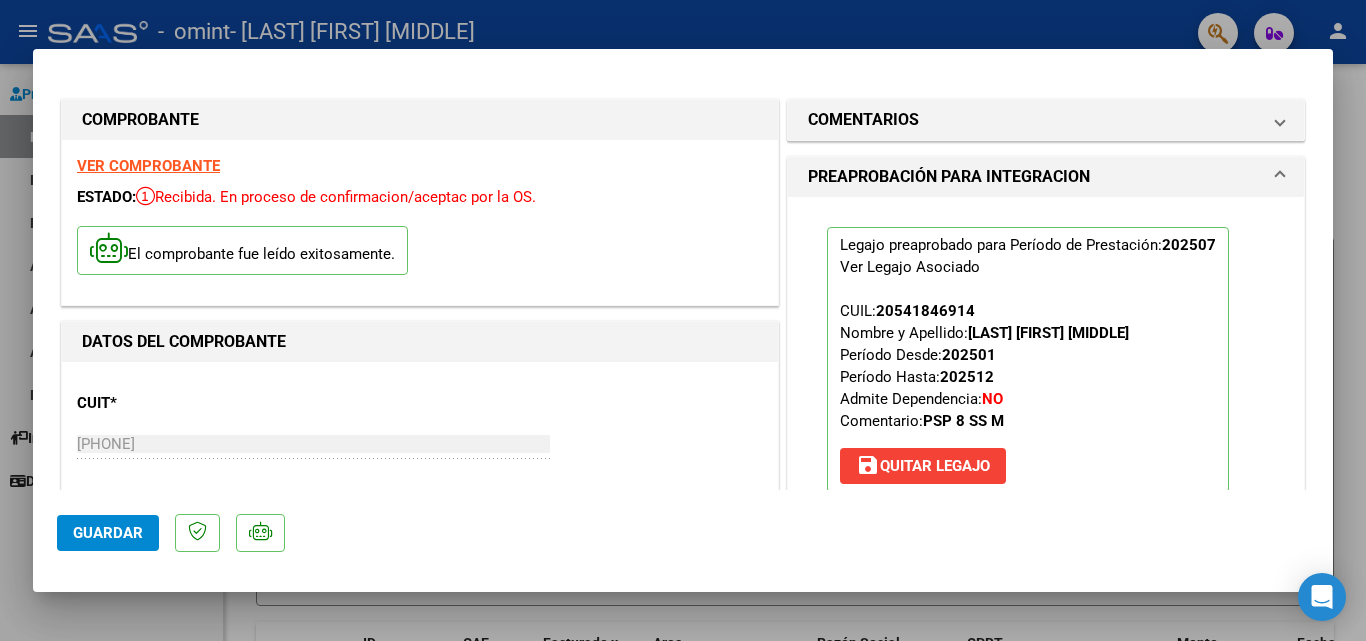 click on "Guardar" 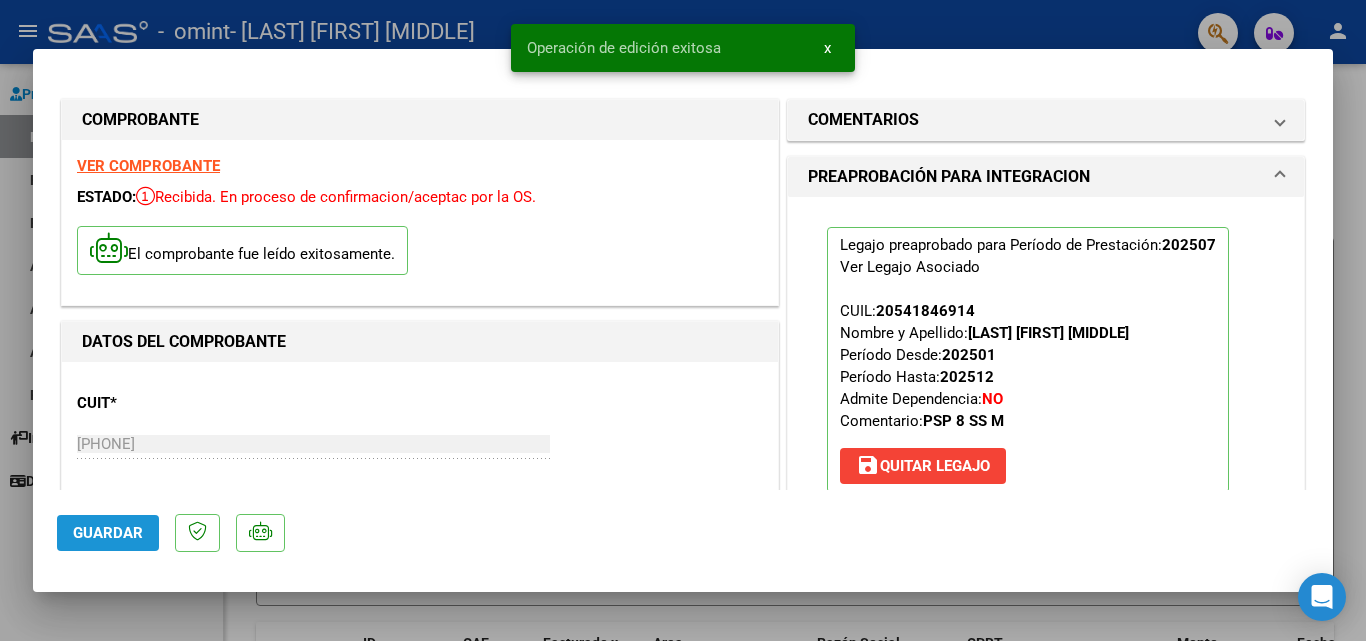 click on "Guardar" 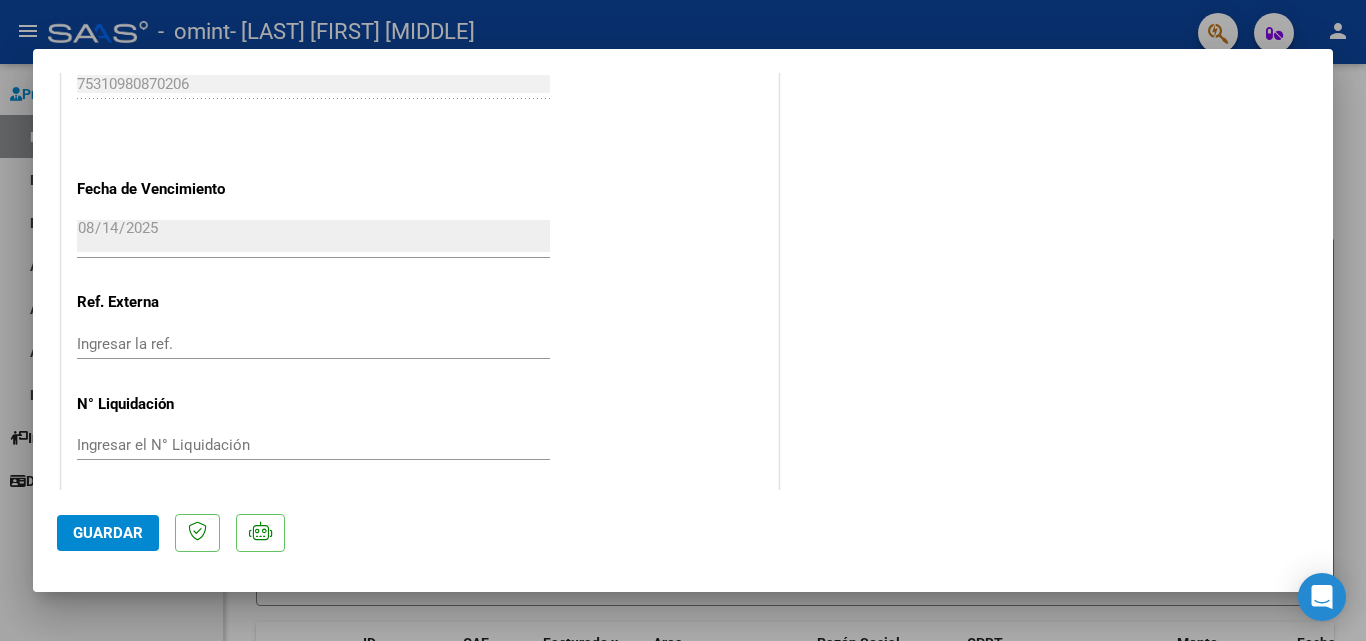 scroll, scrollTop: 1373, scrollLeft: 0, axis: vertical 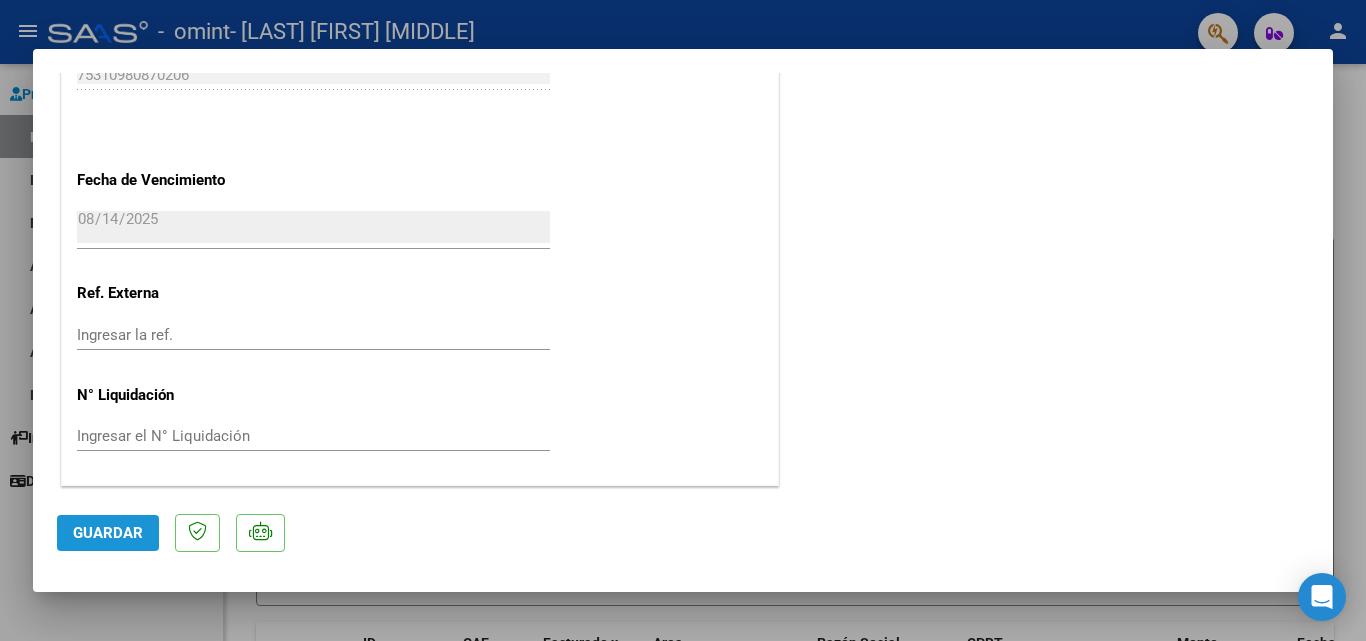 click on "Guardar" 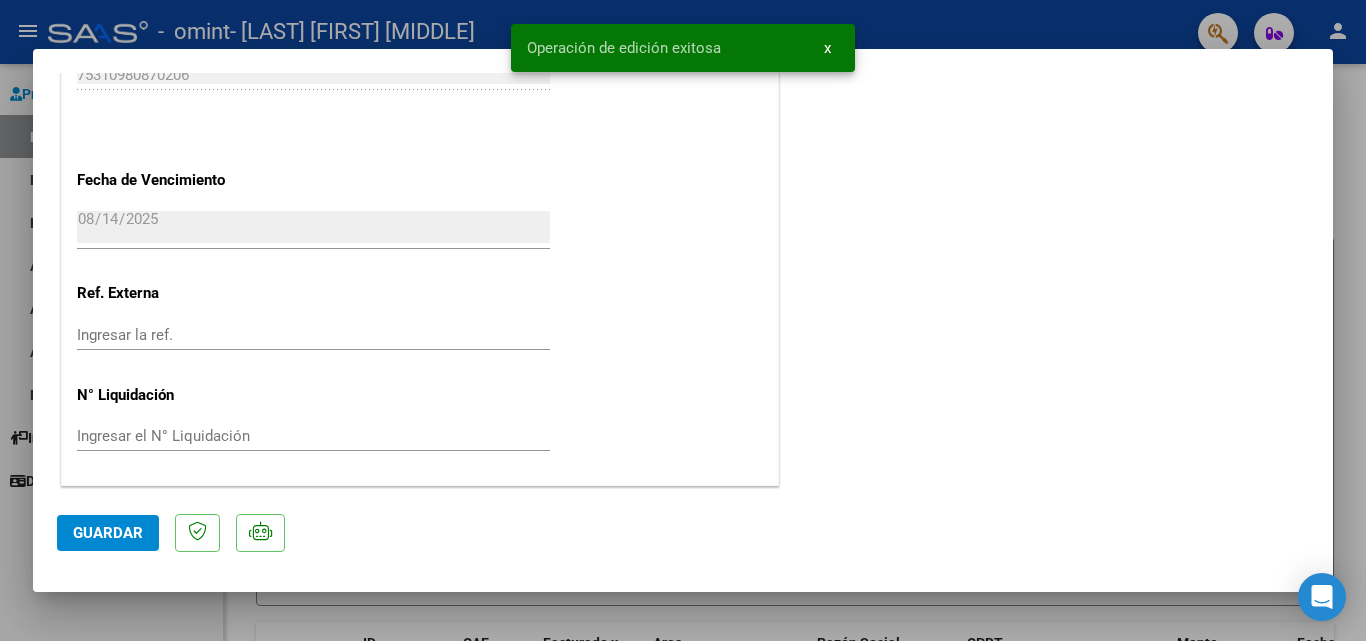 click at bounding box center [683, 320] 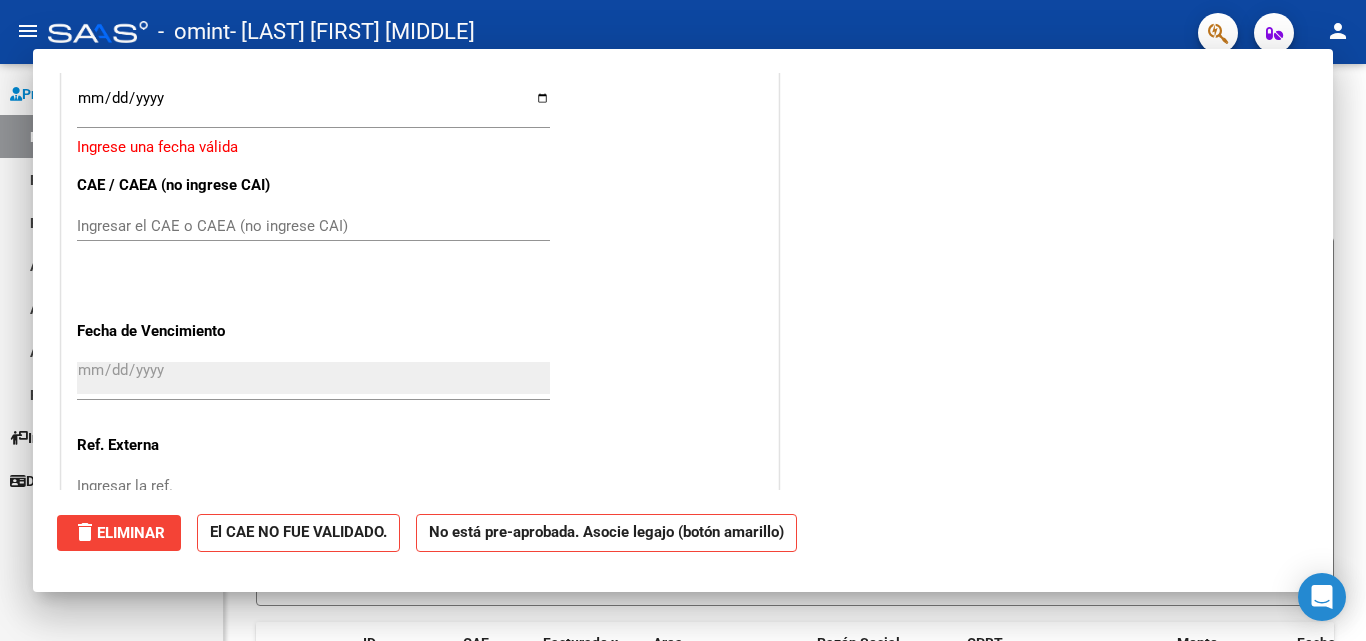 scroll, scrollTop: 0, scrollLeft: 0, axis: both 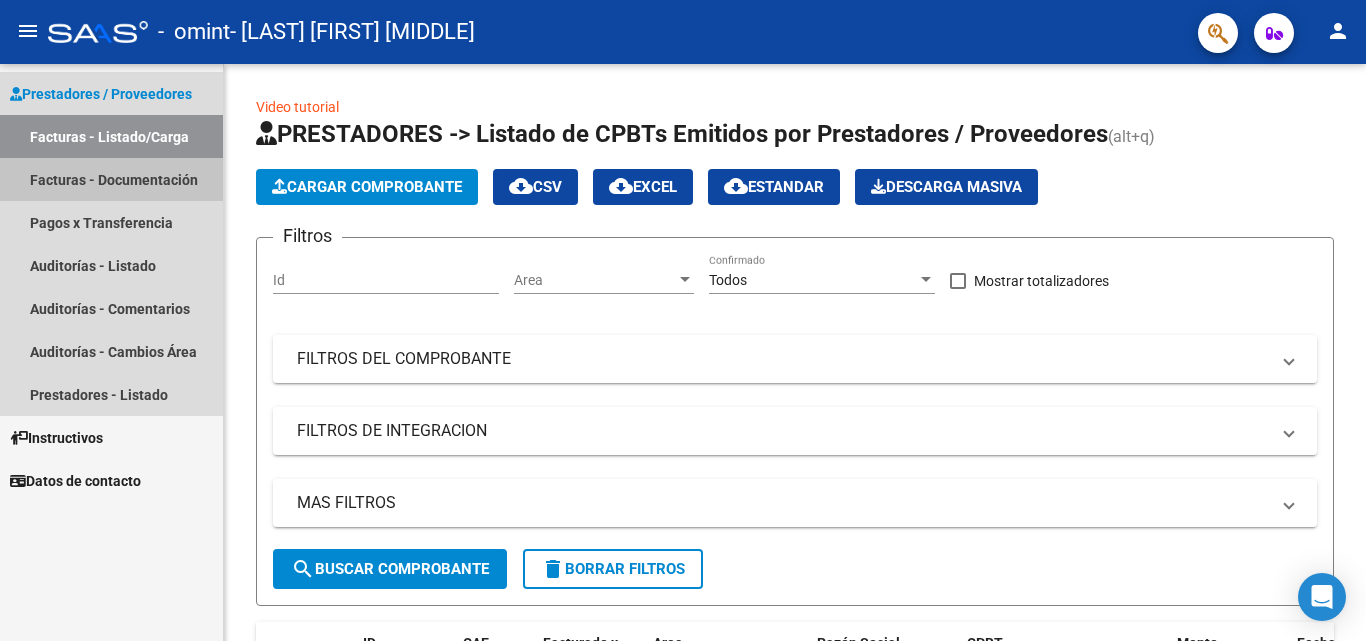 click on "Facturas - Documentación" at bounding box center [111, 179] 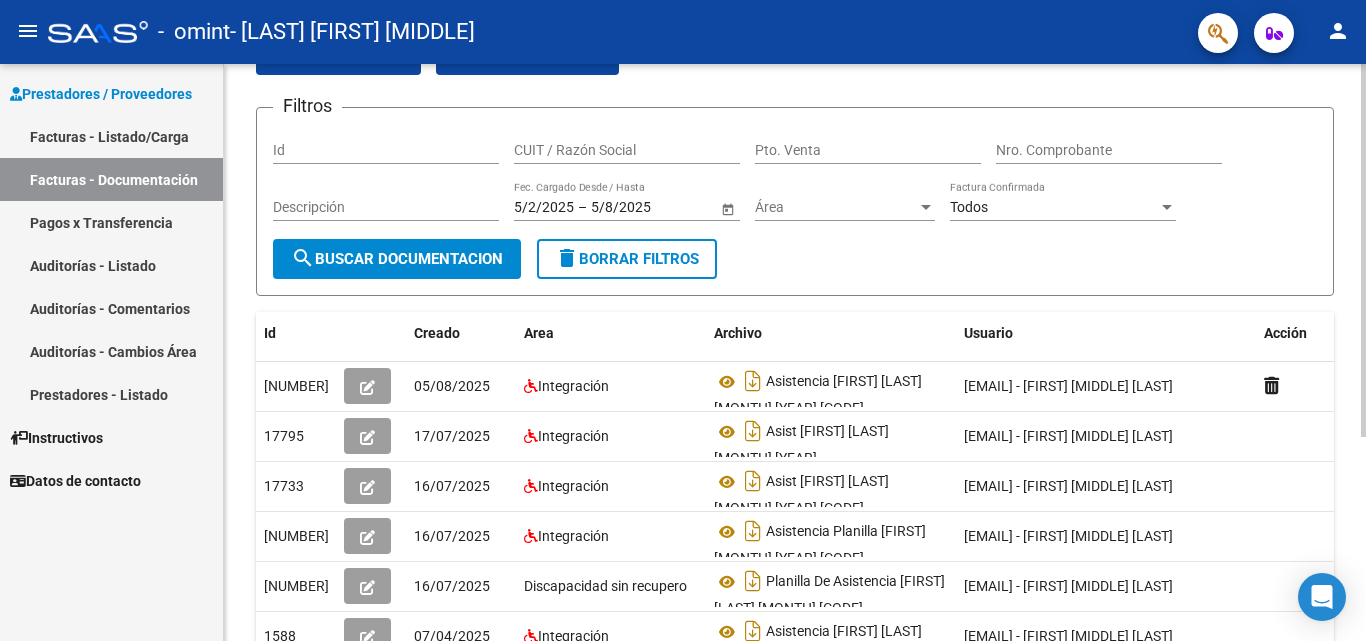 scroll, scrollTop: 116, scrollLeft: 0, axis: vertical 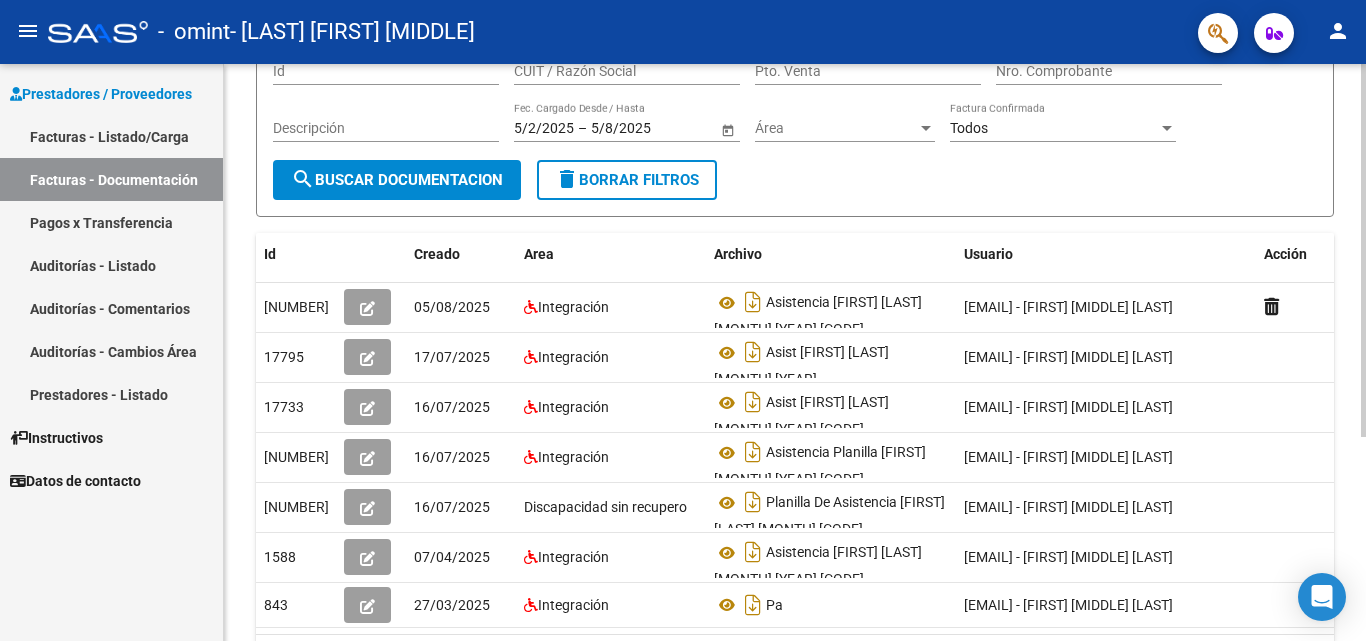 click on "PRESTADORES -> Comprobantes - Documentación Respaldatoria cloud_download  Exportar CSV   Descarga Masiva
Filtros Id CUIT / Razón Social Pto. Venta Nro. Comprobante Descripción 5/2/2025 5/2/2025 – 5/8/2025 5/8/2025 Fec. Cargado Desde / Hasta Área Área Todos Factura Confirmada search  Buscar Documentacion  delete  Borrar Filtros  Id Creado Area Archivo Usuario Acción 20326
05/08/2025 Integración Asistencia [FIRST] [LAST] [MONTH] [YEAR] [CODE]   [EMAIL] -   [LAST] [FIRST] [MIDDLE]  17795
17/07/2025 Integración Asist [FIRST] [LAST] [MONTH] [YEAR] [CODE]   [EMAIL] -   [LAST] [FIRST] [MIDDLE]  17733
16/07/2025 Integración Asist [FIRST] [LAST] [MONTH] [YEAR] [CODE]   [EMAIL] -   [LAST] [FIRST] [MIDDLE]  17732
16/07/2025 Integración Asistencia Planilla [FIRST] [MONTH] [YEAR] [CODE]   [EMAIL] -   [LAST] [FIRST] [MIDDLE]  17729
16/07/2025 Discapacidad sin recupero Planilla De Asistencia [FIRST] [LAST] [MONTH] [CODE] 1588
07/04/2025 Integración" 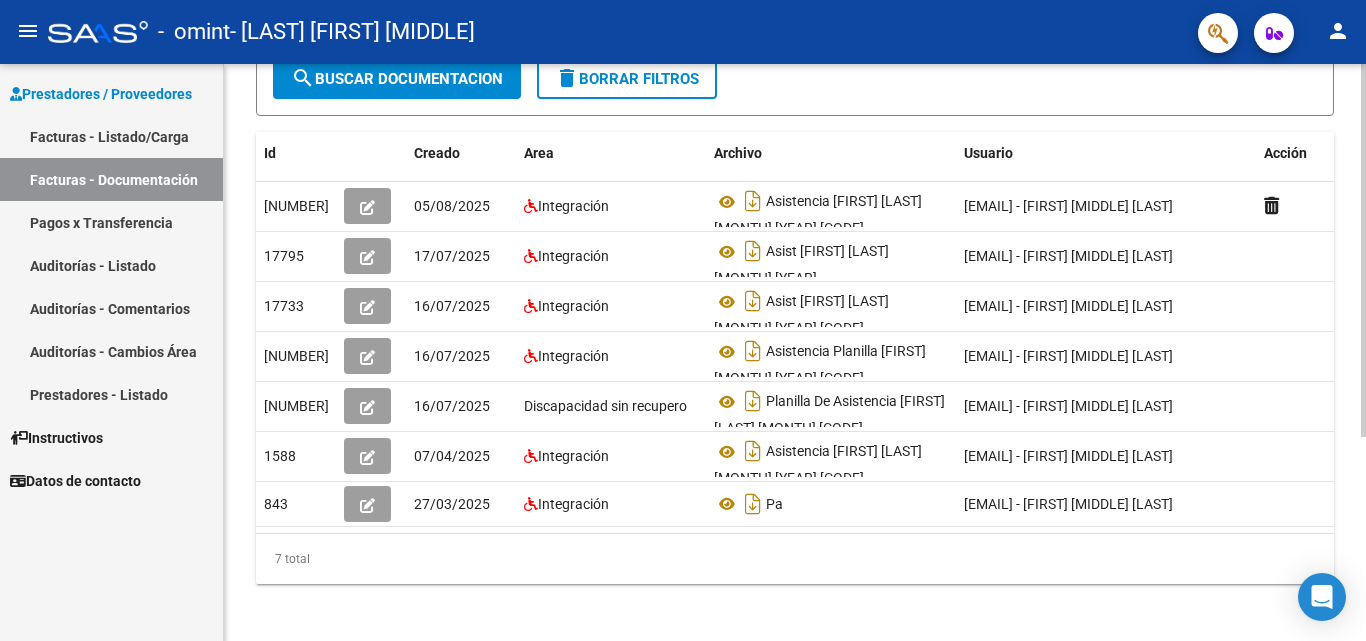 scroll, scrollTop: 316, scrollLeft: 0, axis: vertical 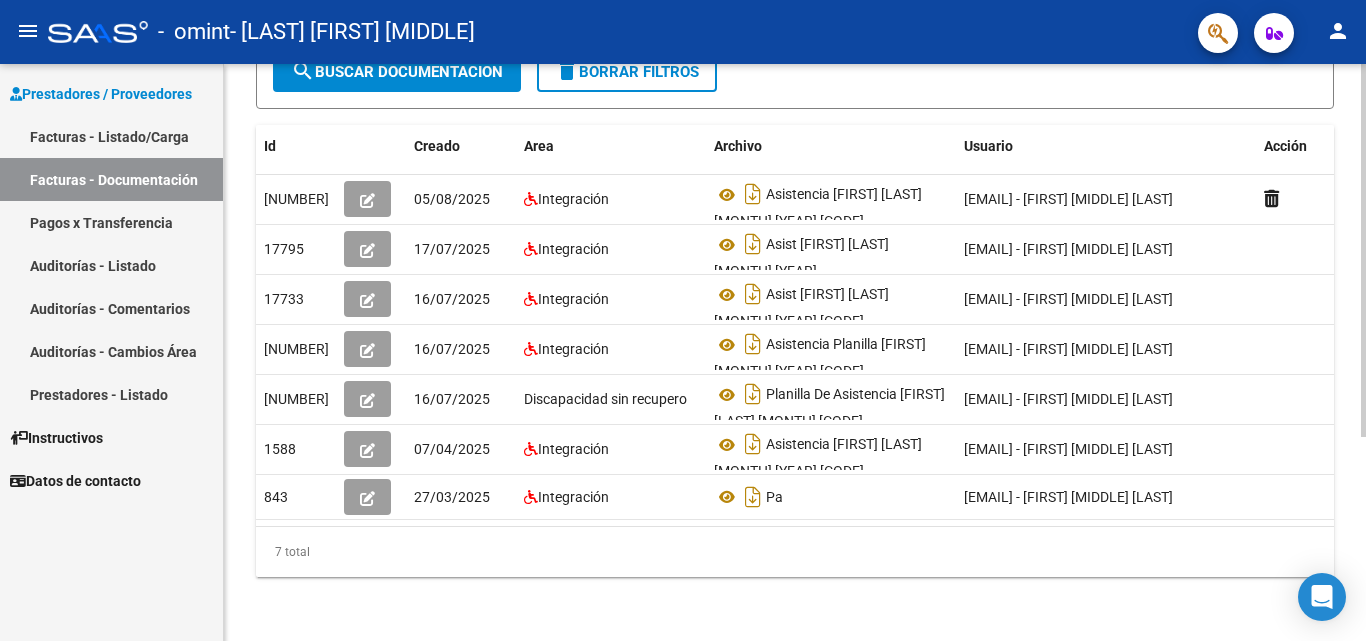 click 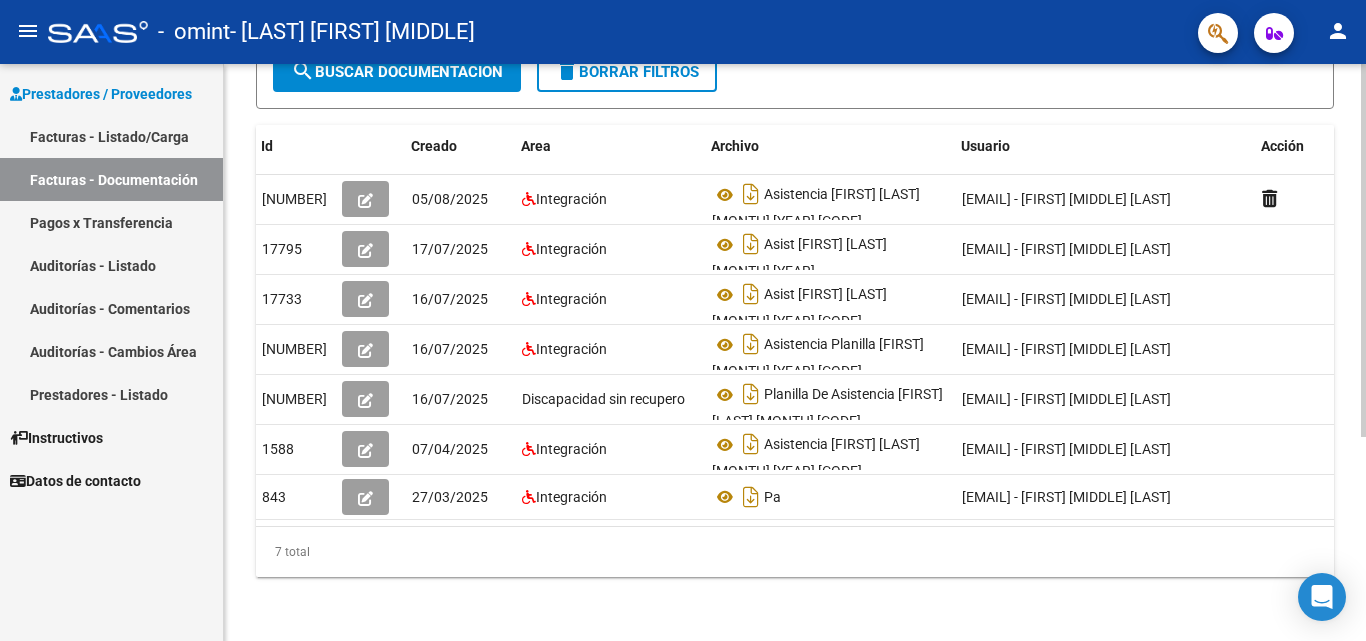 scroll, scrollTop: 0, scrollLeft: 0, axis: both 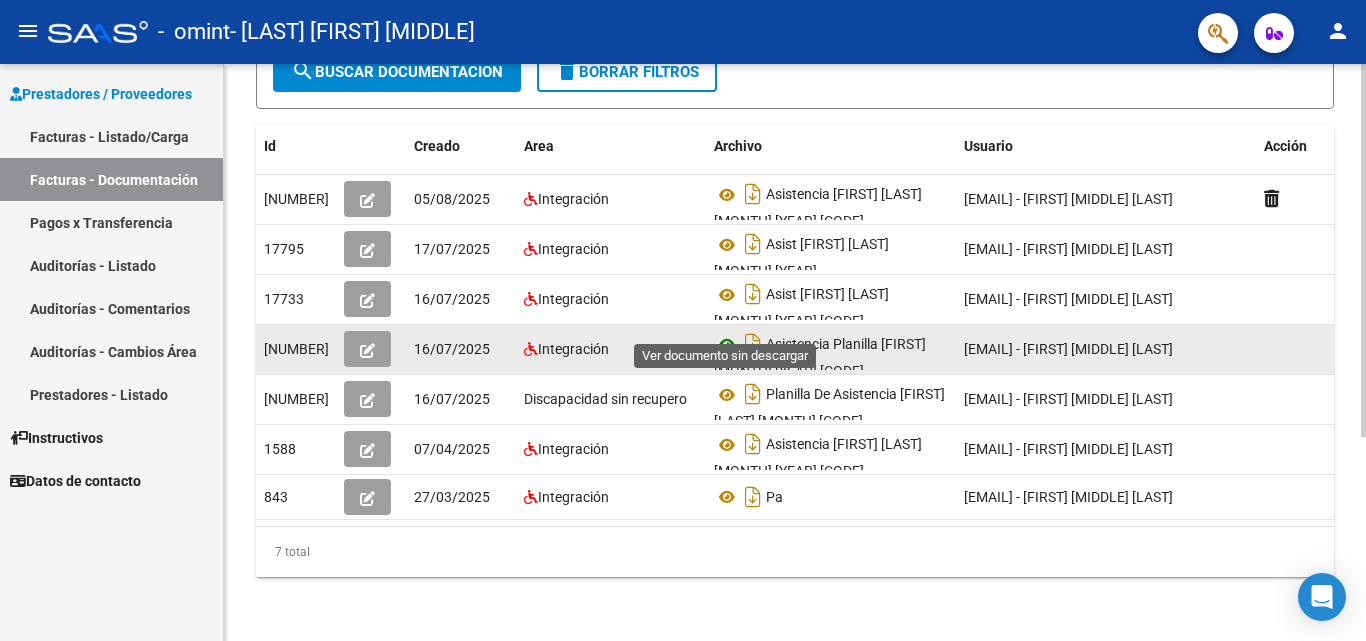 click 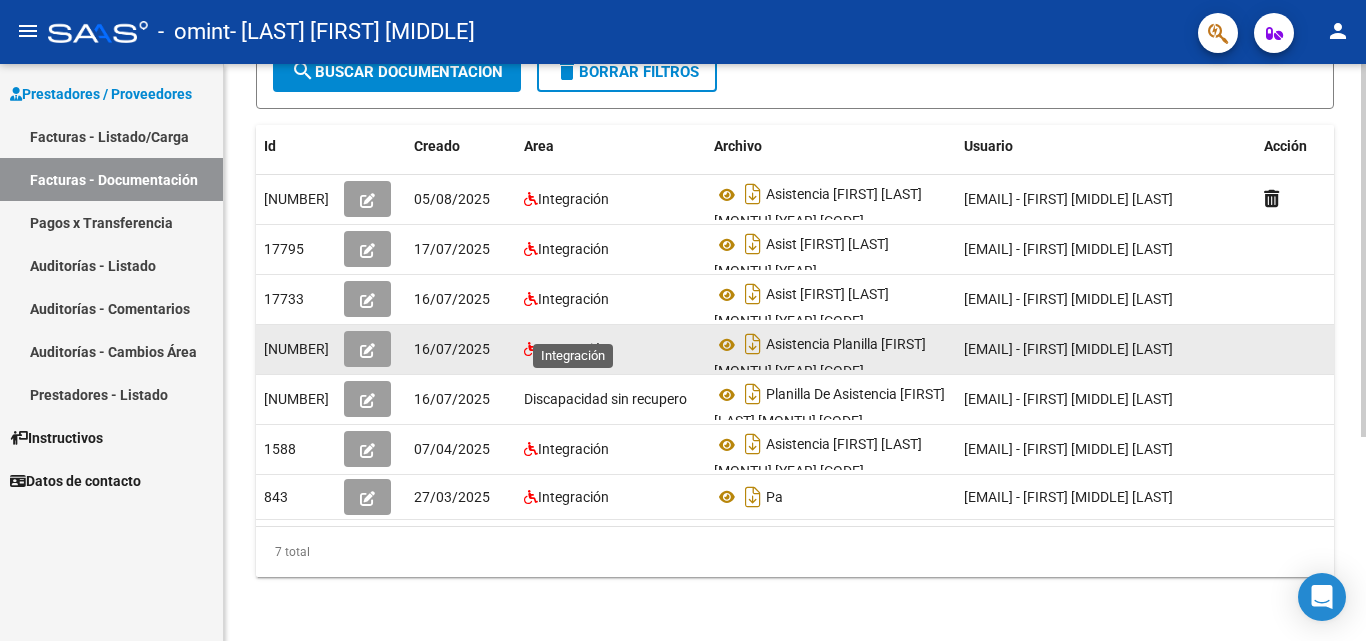 click on "Integración" 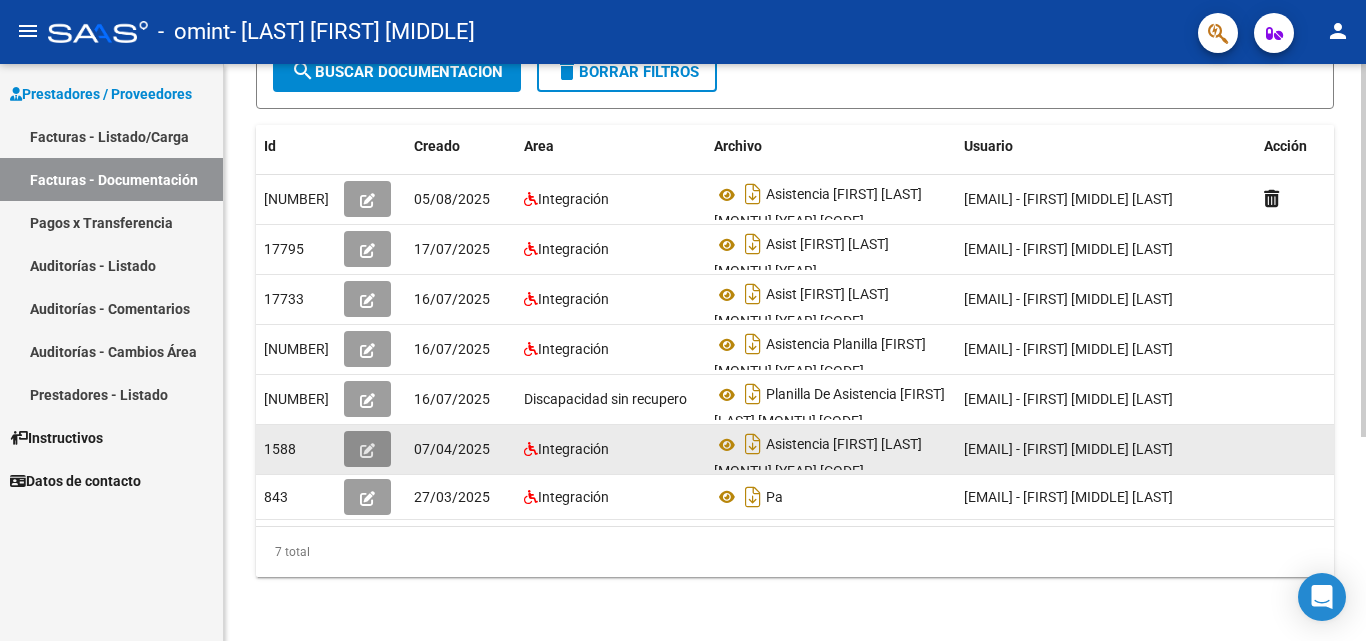 click 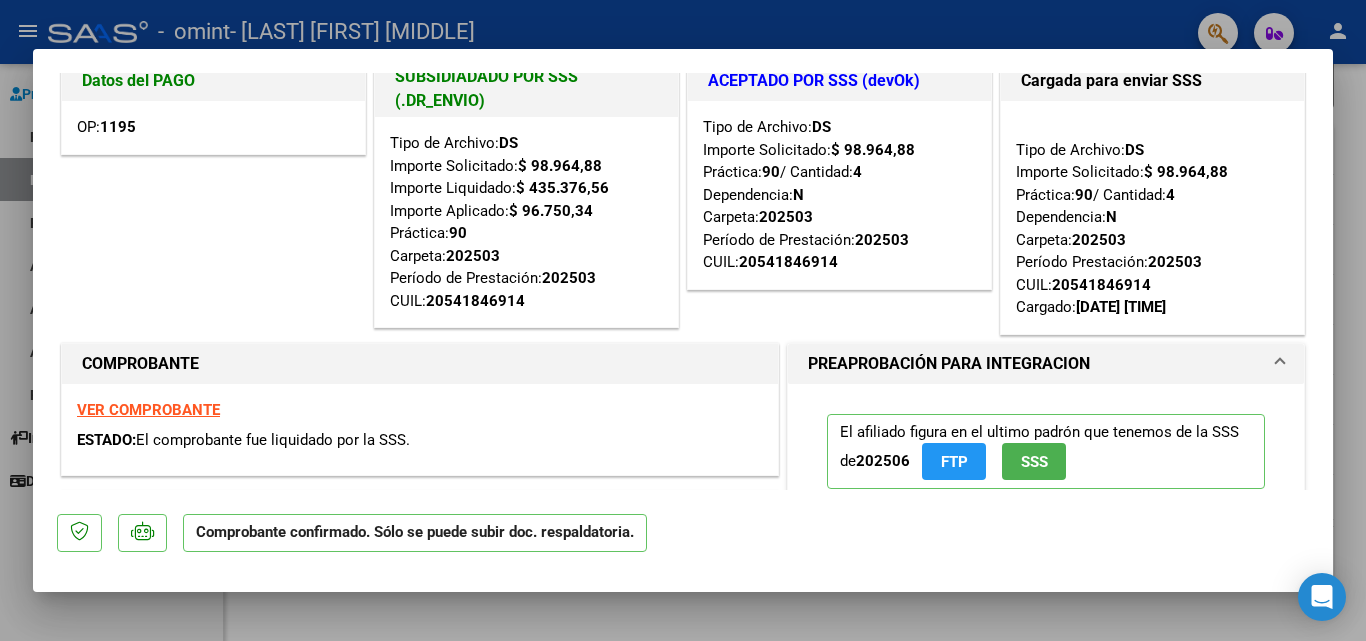 scroll, scrollTop: 0, scrollLeft: 0, axis: both 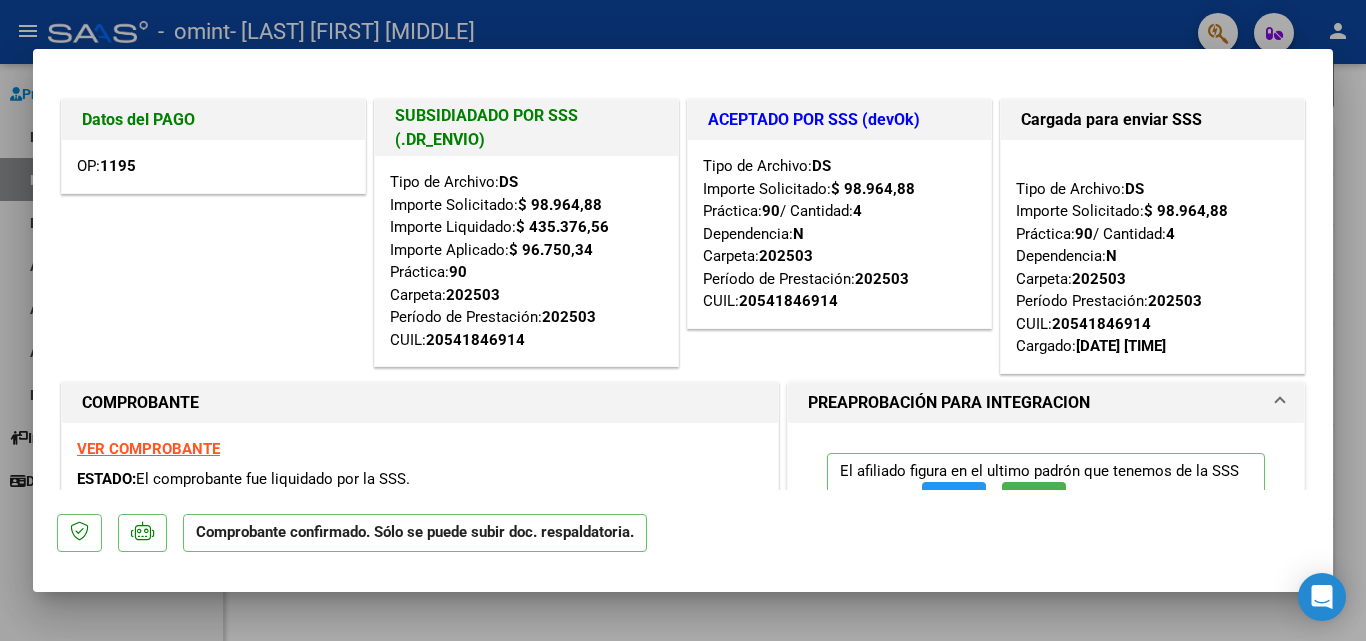 click at bounding box center [683, 320] 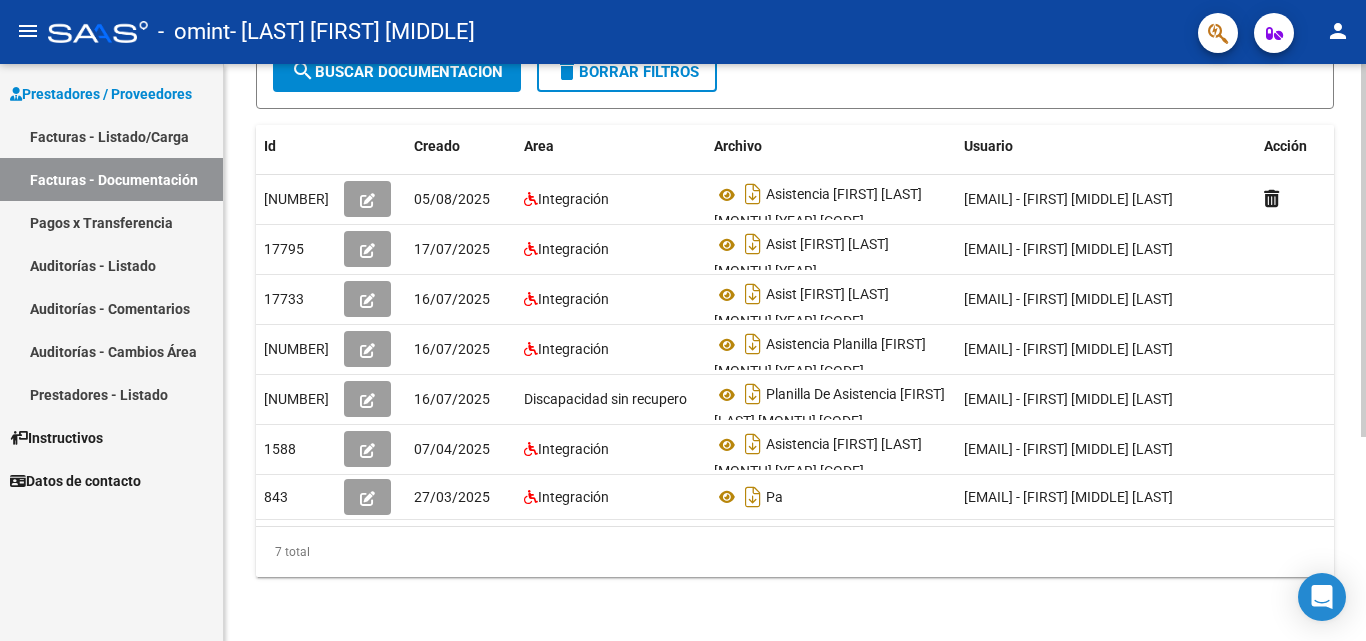 drag, startPoint x: 1360, startPoint y: 328, endPoint x: 1365, endPoint y: 137, distance: 191.06543 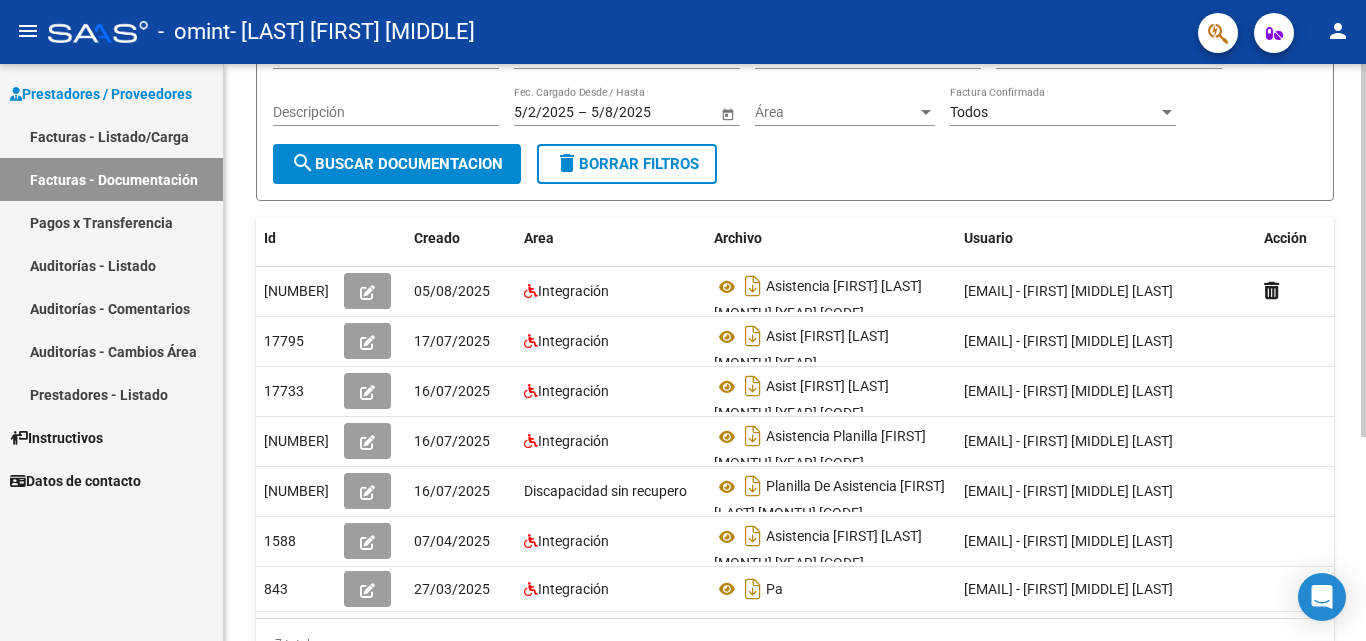 scroll, scrollTop: 222, scrollLeft: 0, axis: vertical 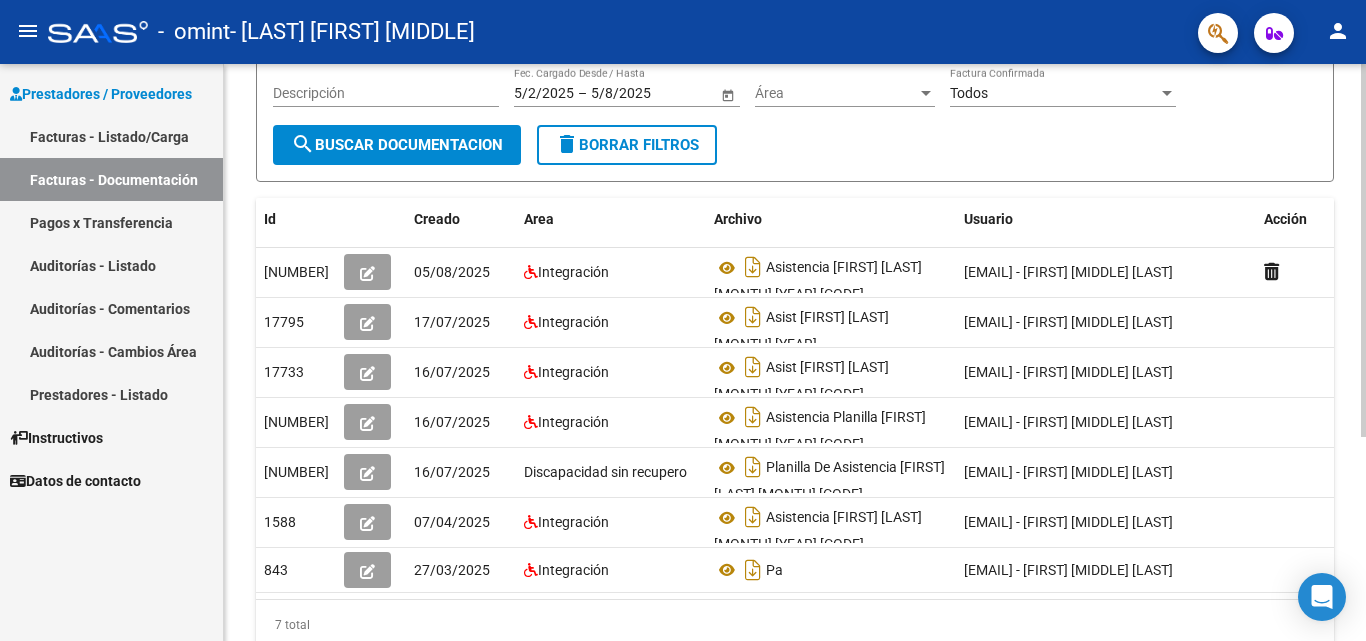 click on "PRESTADORES -> Comprobantes - Documentación Respaldatoria cloud_download  Exportar CSV   Descarga Masiva
Filtros Id CUIT / Razón Social Pto. Venta Nro. Comprobante Descripción 5/2/2025 5/2/2025 – 5/8/2025 5/8/2025 Fec. Cargado Desde / Hasta Área Área Todos Factura Confirmada search  Buscar Documentacion  delete  Borrar Filtros  Id Creado Area Archivo Usuario Acción 20326
05/08/2025 Integración Asistencia [FIRST] [LAST] [MONTH] [YEAR] [CODE]   [EMAIL] -   [LAST] [FIRST] [MIDDLE]  17795
17/07/2025 Integración Asist [FIRST] [LAST] [MONTH] [YEAR] [CODE]   [EMAIL] -   [LAST] [FIRST] [MIDDLE]  17733
16/07/2025 Integración Asist [FIRST] [LAST] [MONTH] [YEAR] [CODE]   [EMAIL] -   [LAST] [FIRST] [MIDDLE]  17732
16/07/2025 Integración Asistencia Planilla [FIRST] [MONTH] [YEAR] [CODE]   [EMAIL] -   [LAST] [FIRST] [MIDDLE]  17729
16/07/2025 Discapacidad sin recupero Planilla De Asistencia [FIRST] [LAST] [MONTH] [CODE] 1588
07/04/2025 Integración" 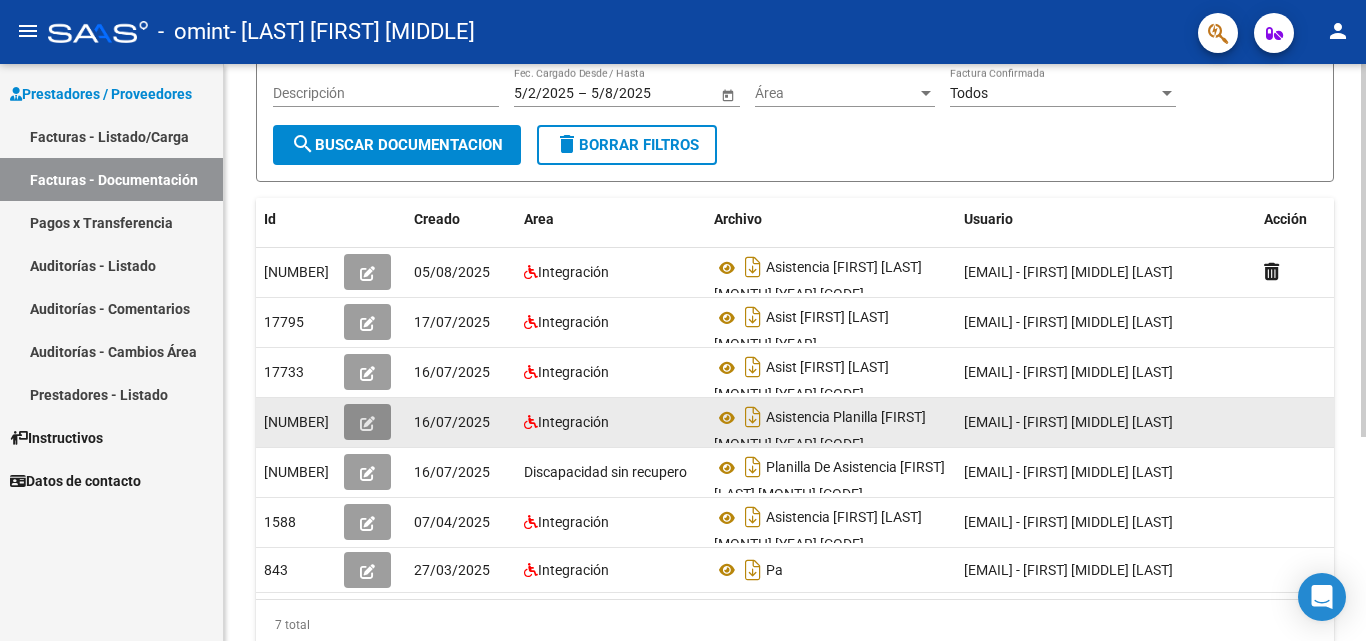 click 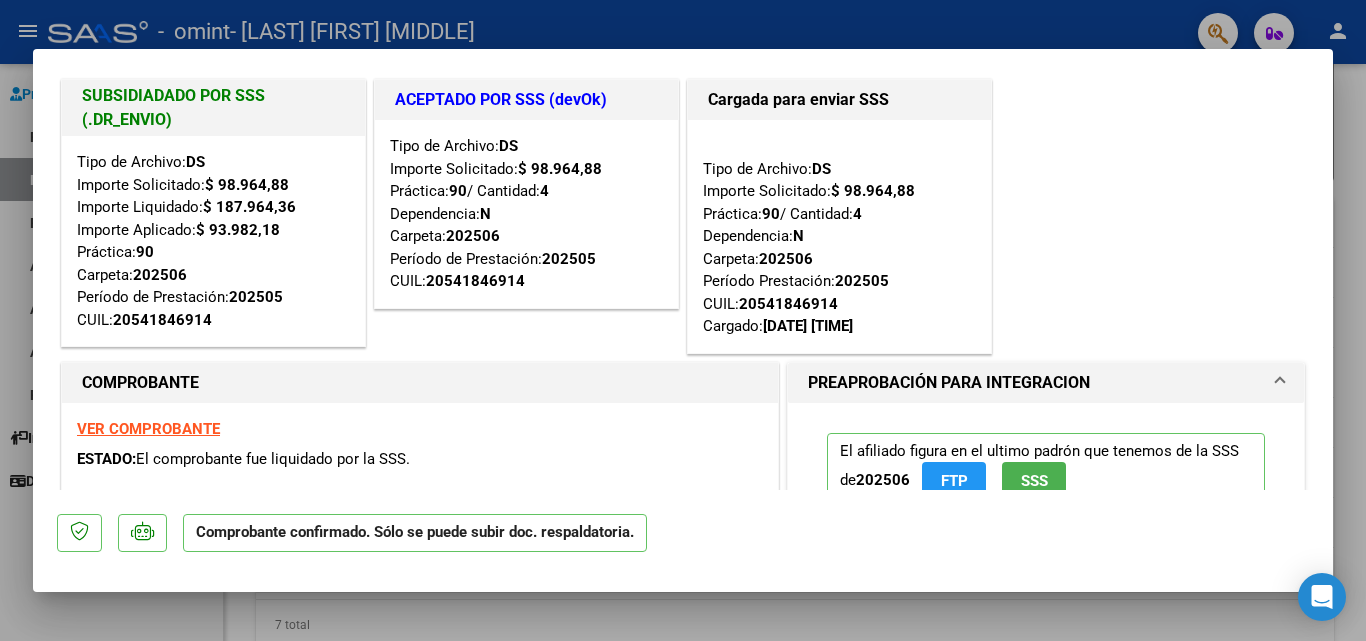 scroll, scrollTop: 30, scrollLeft: 0, axis: vertical 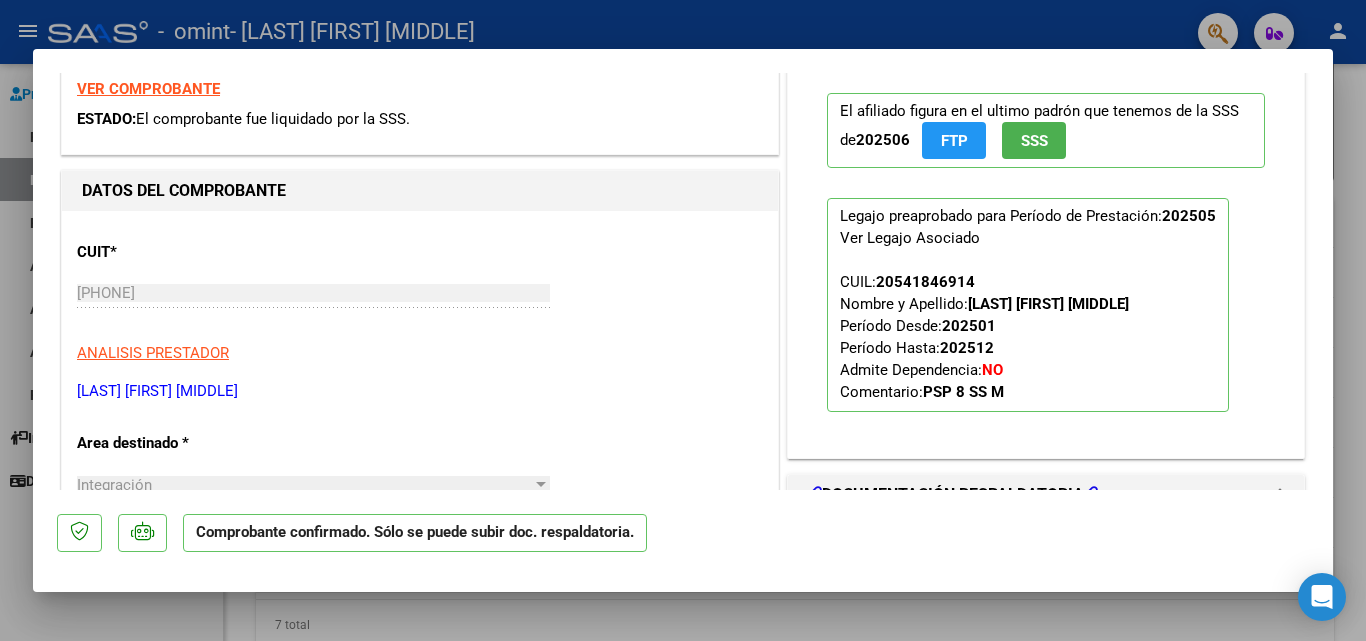 click at bounding box center (683, 320) 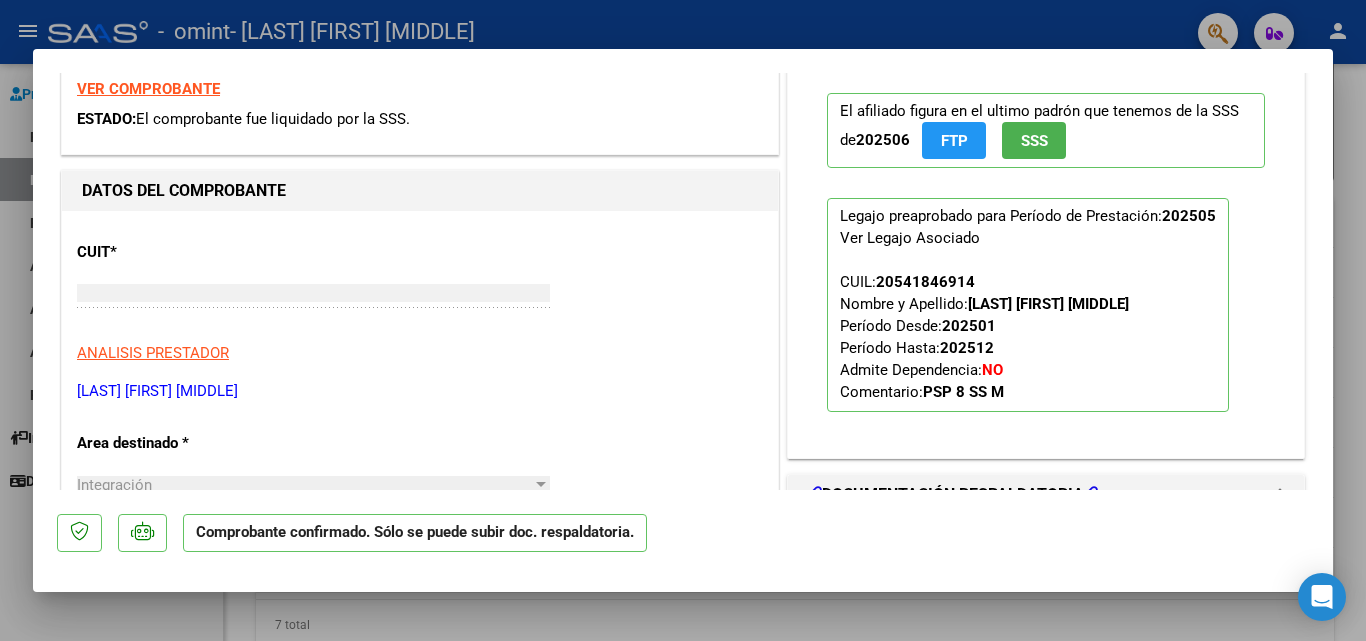 scroll, scrollTop: 0, scrollLeft: 0, axis: both 